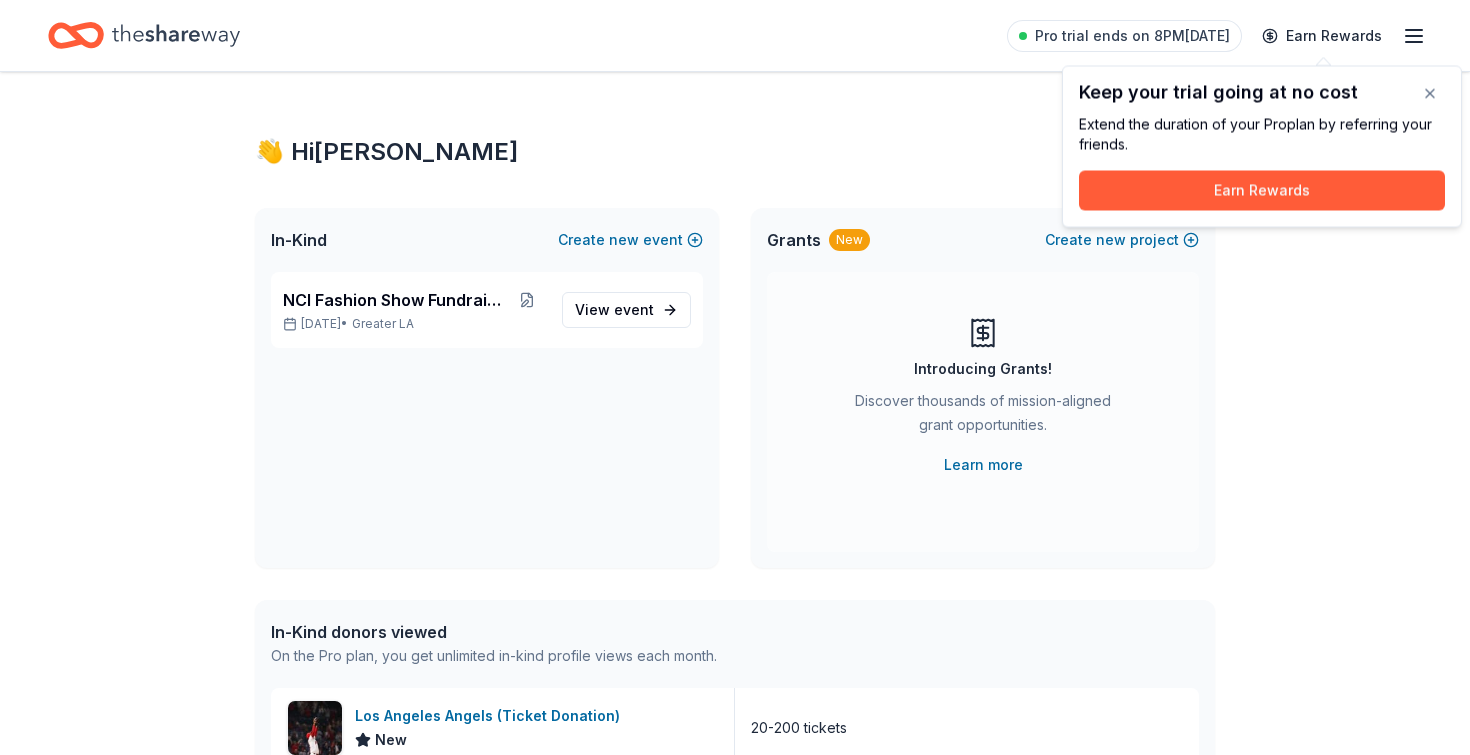 scroll, scrollTop: 0, scrollLeft: 0, axis: both 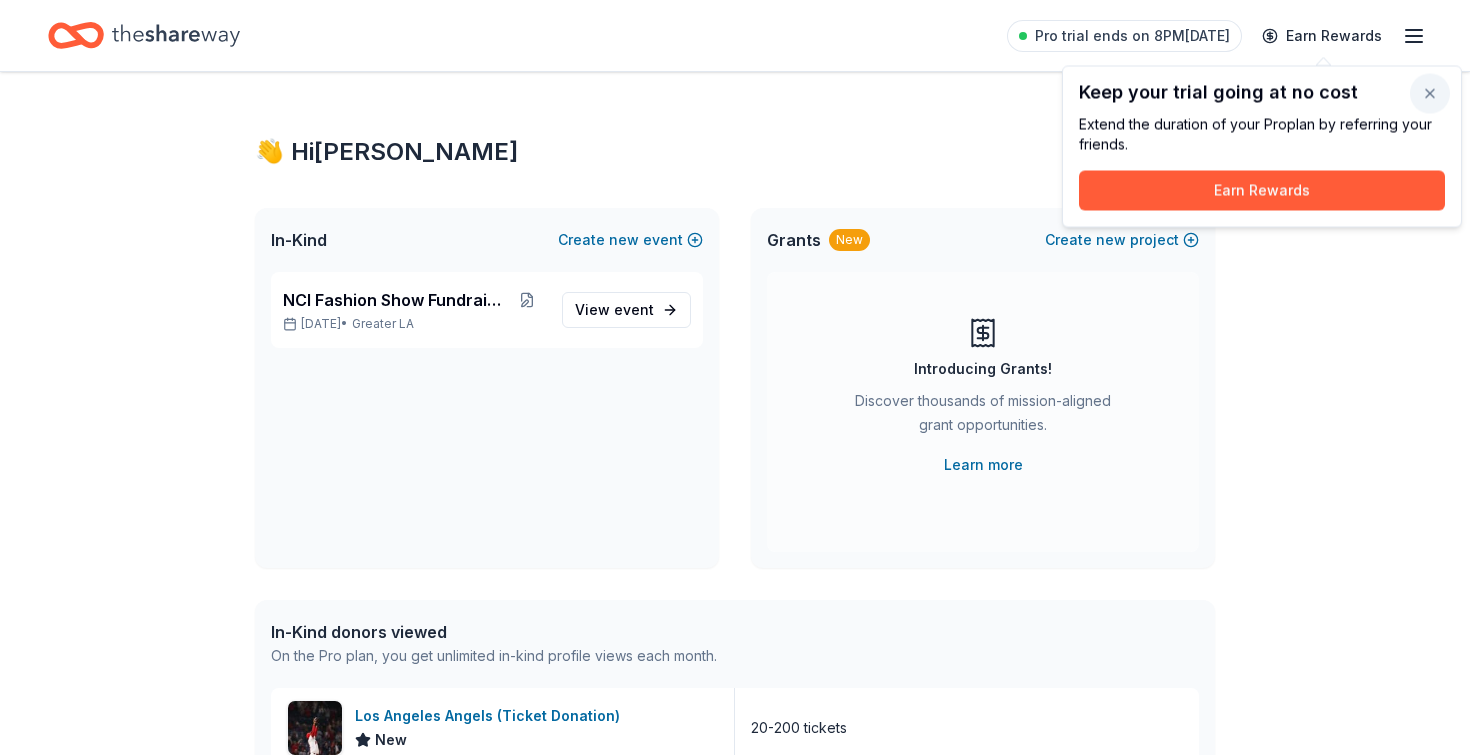 click at bounding box center [1430, 94] 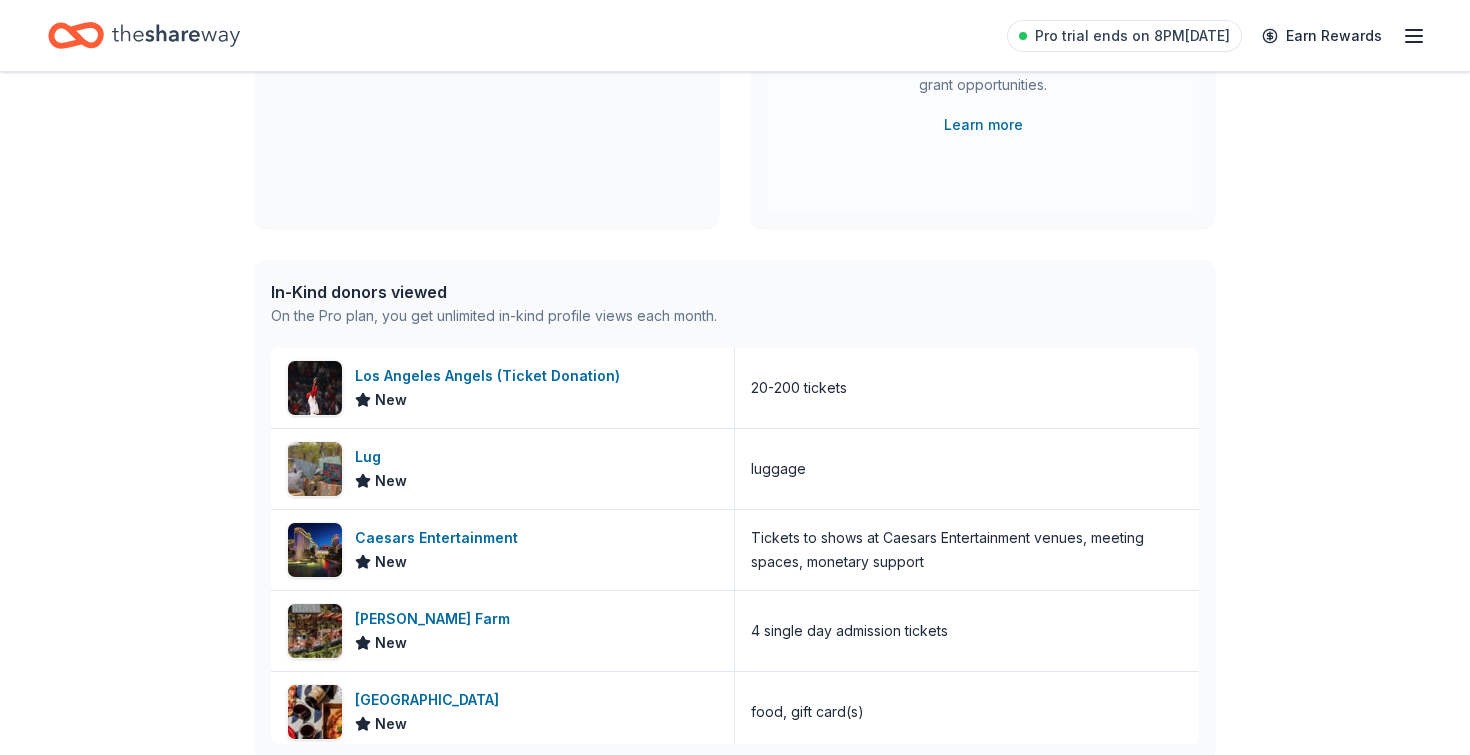 scroll, scrollTop: 350, scrollLeft: 0, axis: vertical 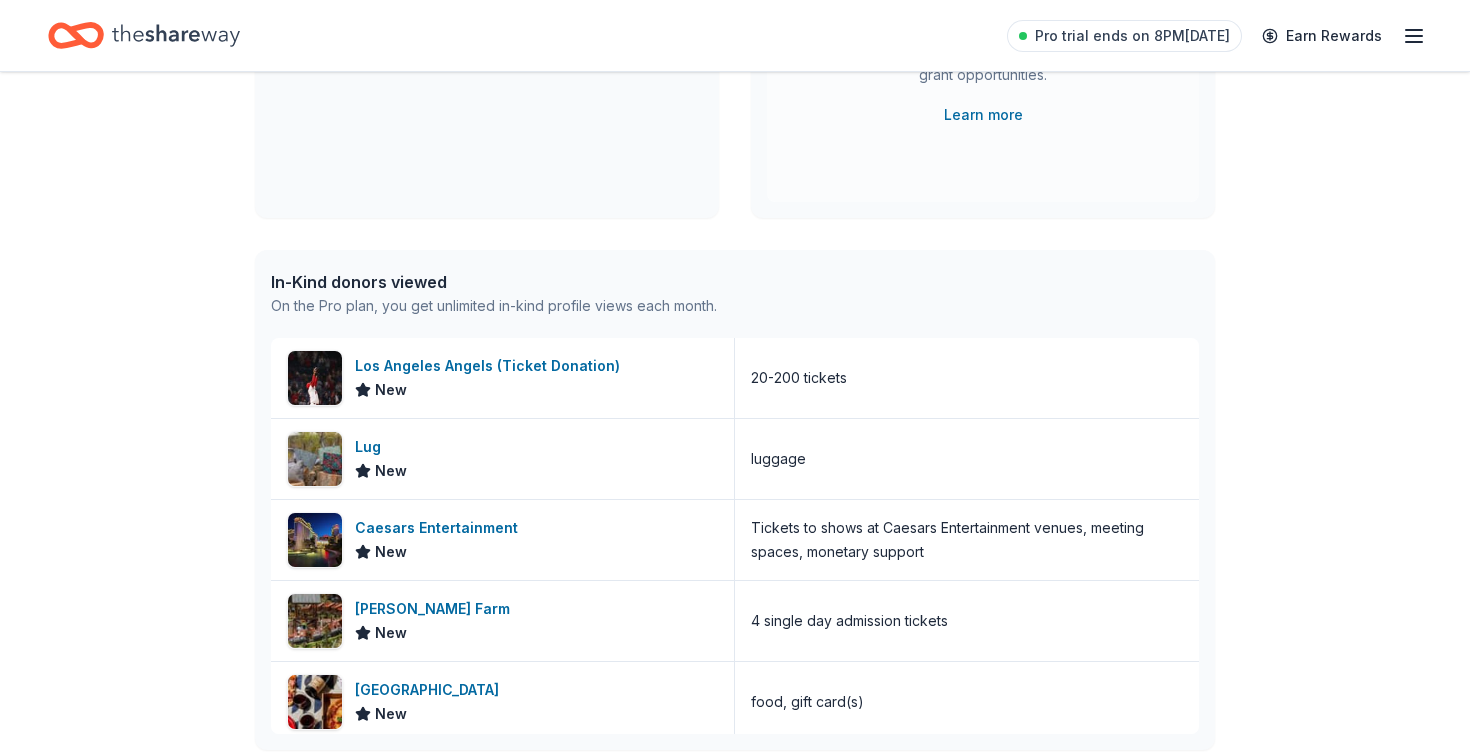 click on "On the Pro plan, you get unlimited in-kind profile views each month." at bounding box center (494, 306) 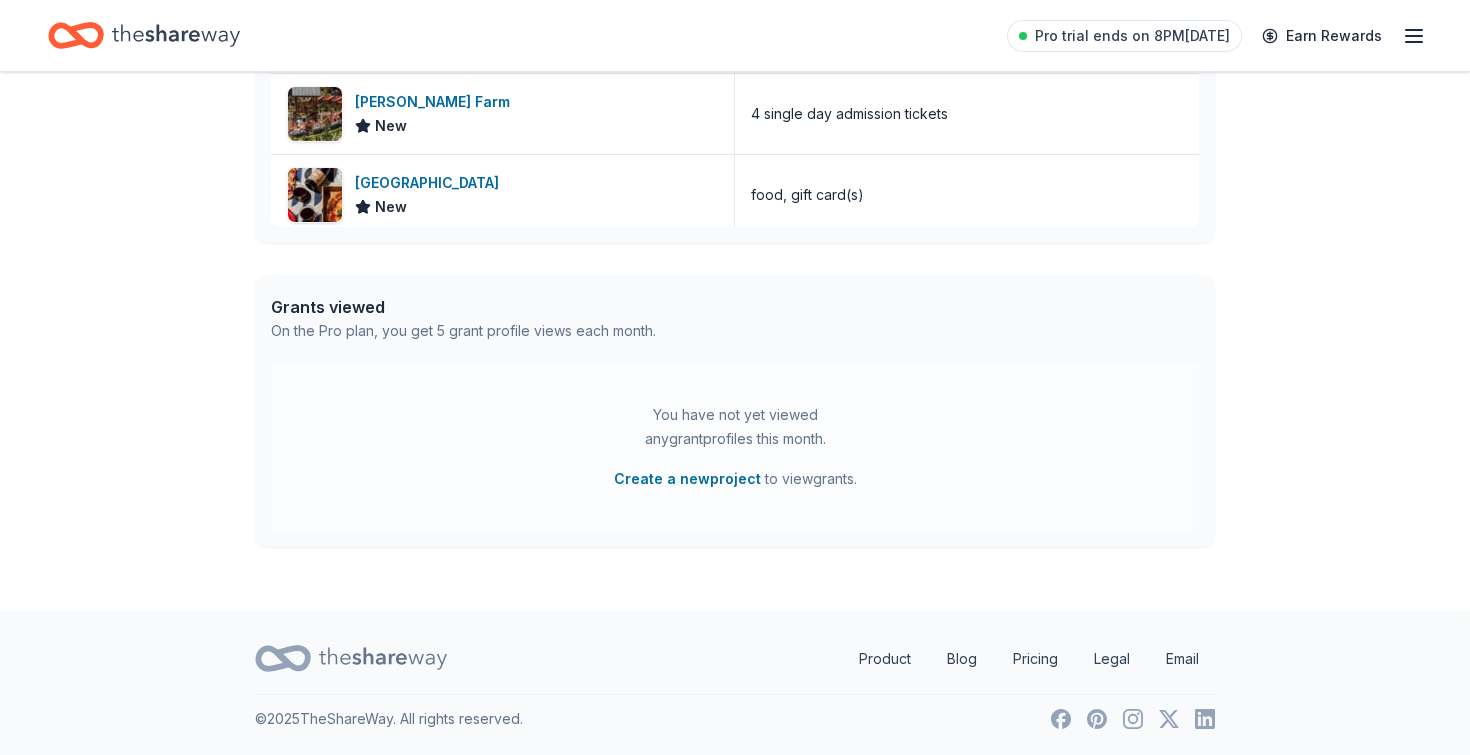 scroll, scrollTop: 857, scrollLeft: 0, axis: vertical 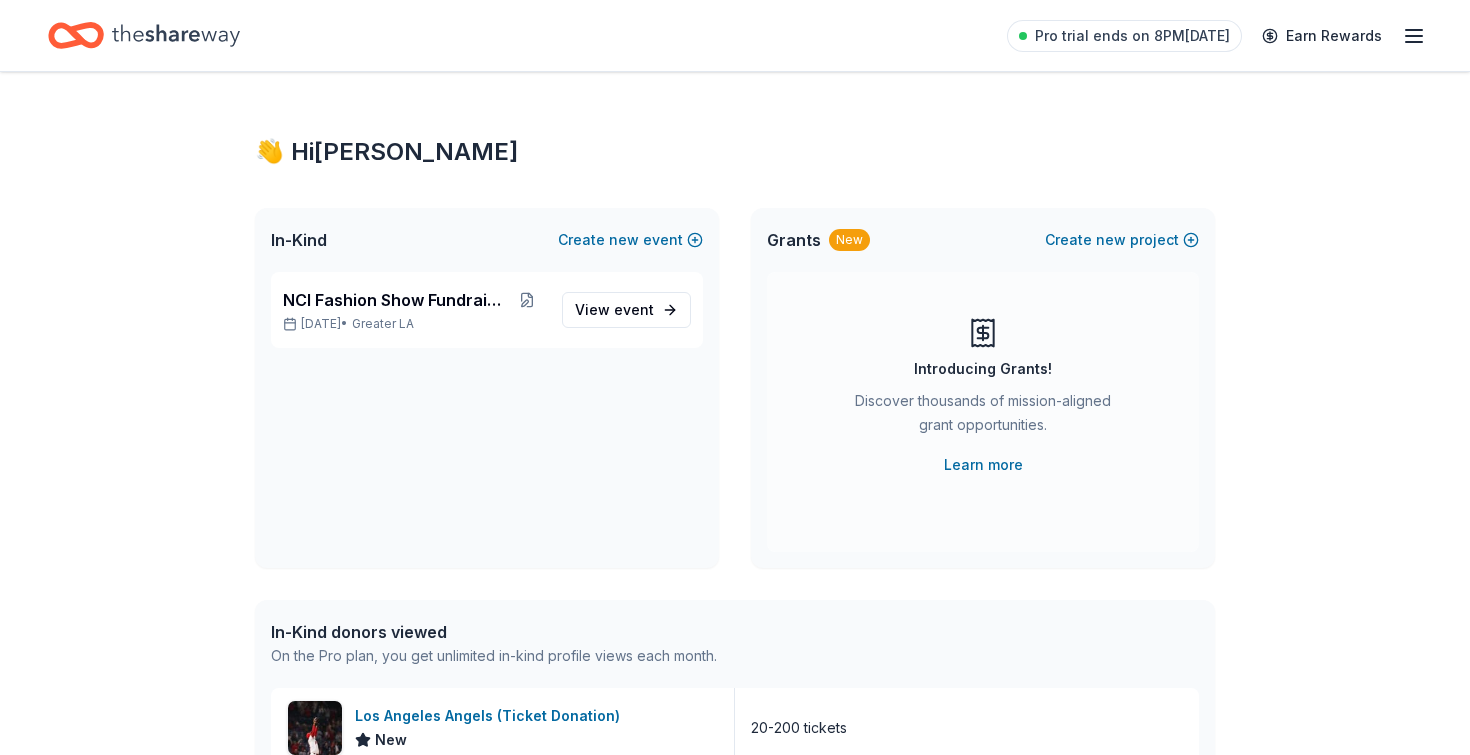 click on "NCl Fashion Show Fundraiser Nov 09, 2025  •  Greater LA View   event" at bounding box center (487, 420) 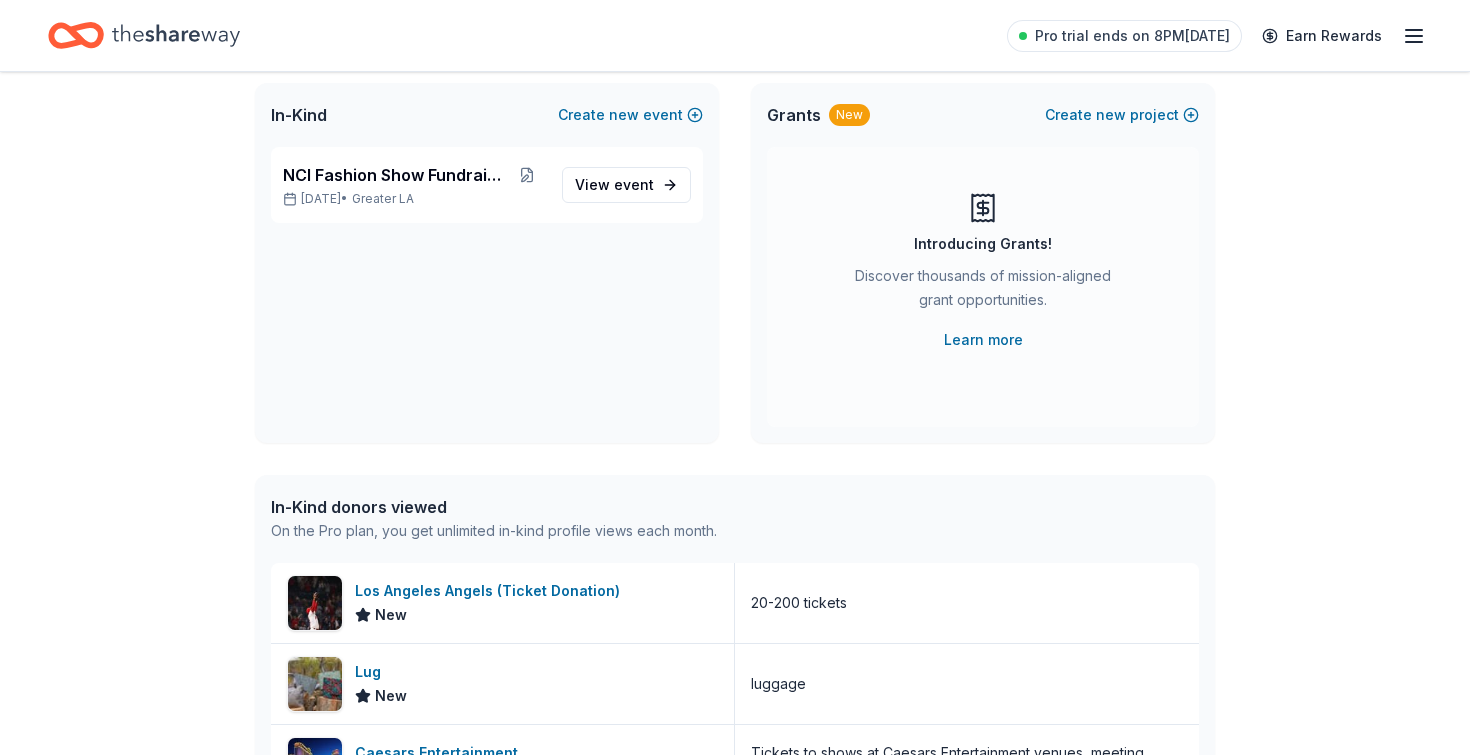 scroll, scrollTop: 127, scrollLeft: 0, axis: vertical 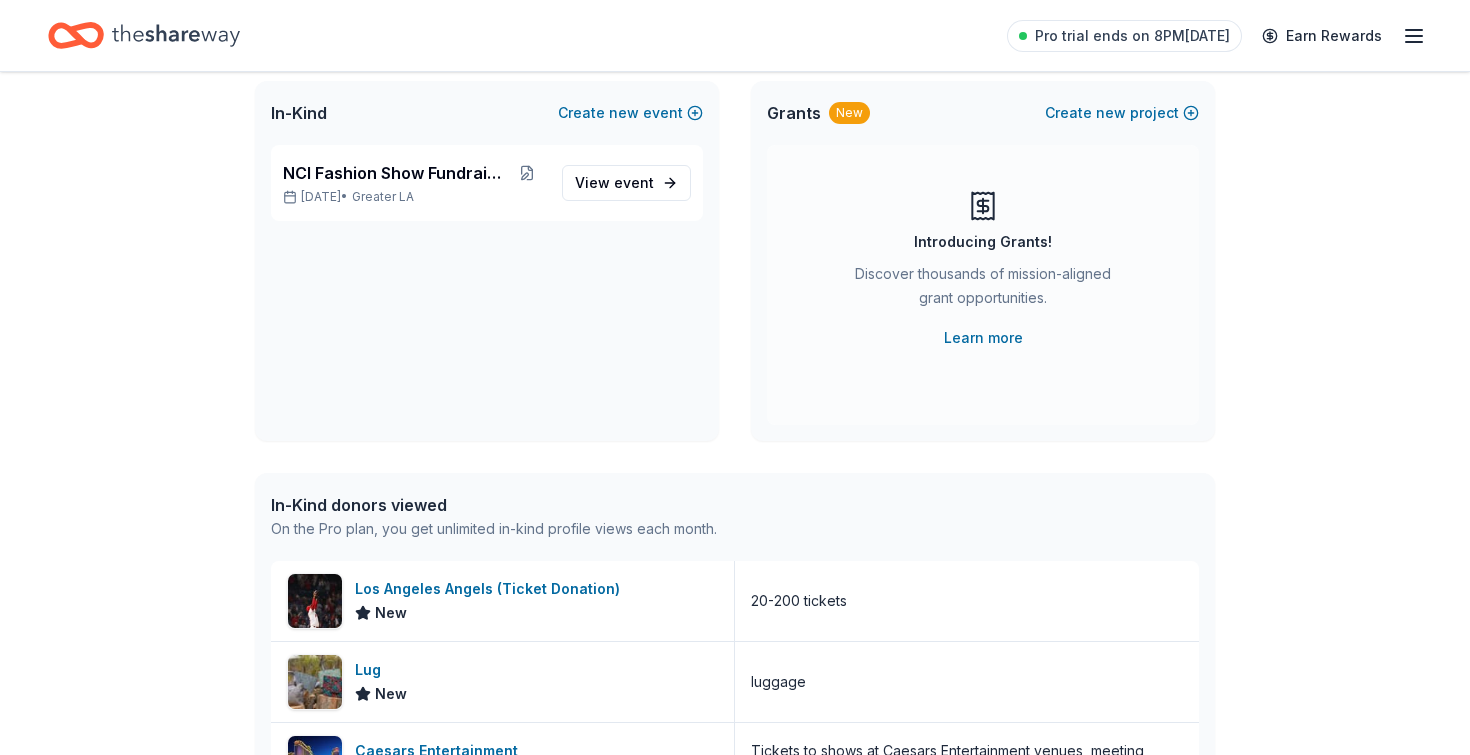 click on "On the Pro plan, you get unlimited in-kind profile views each month." at bounding box center (494, 529) 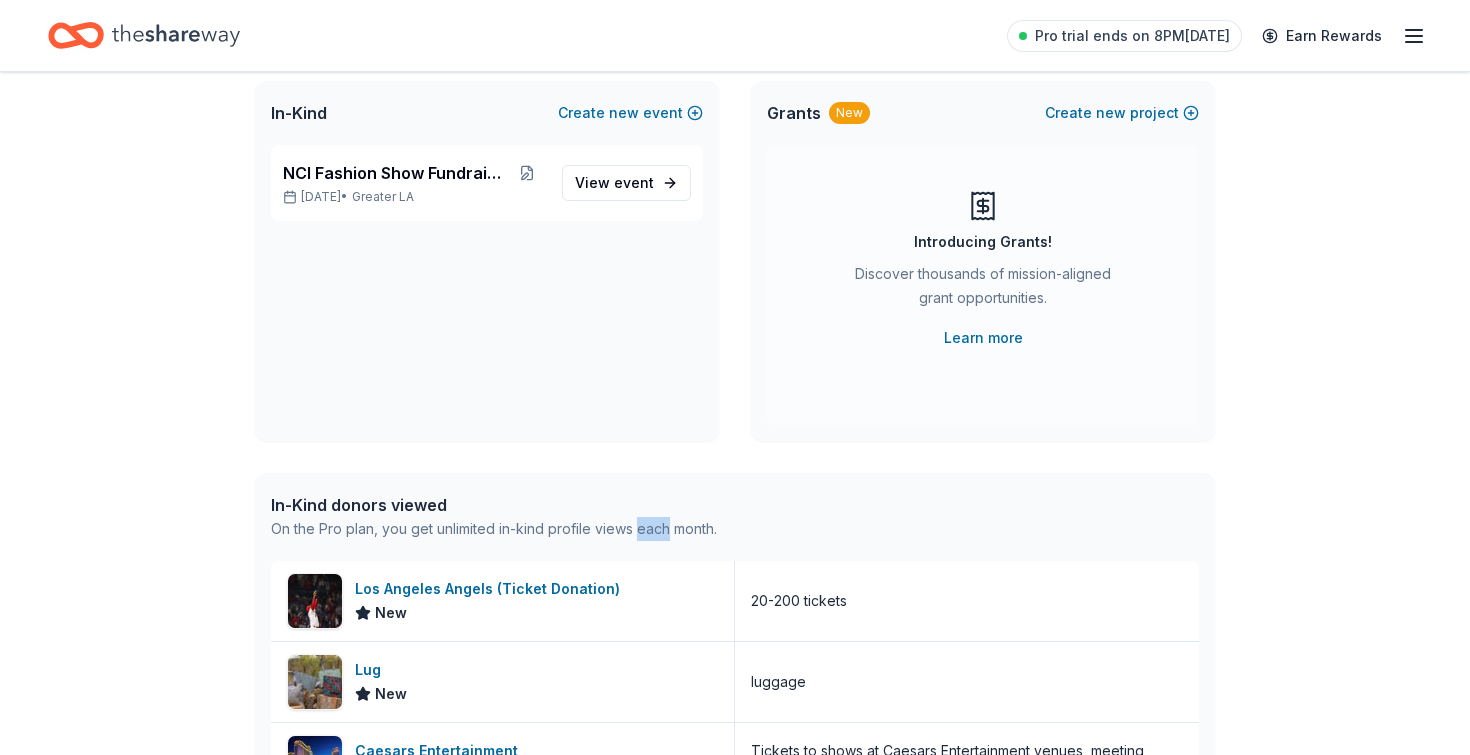 click on "On the Pro plan, you get unlimited in-kind profile views each month." at bounding box center (494, 529) 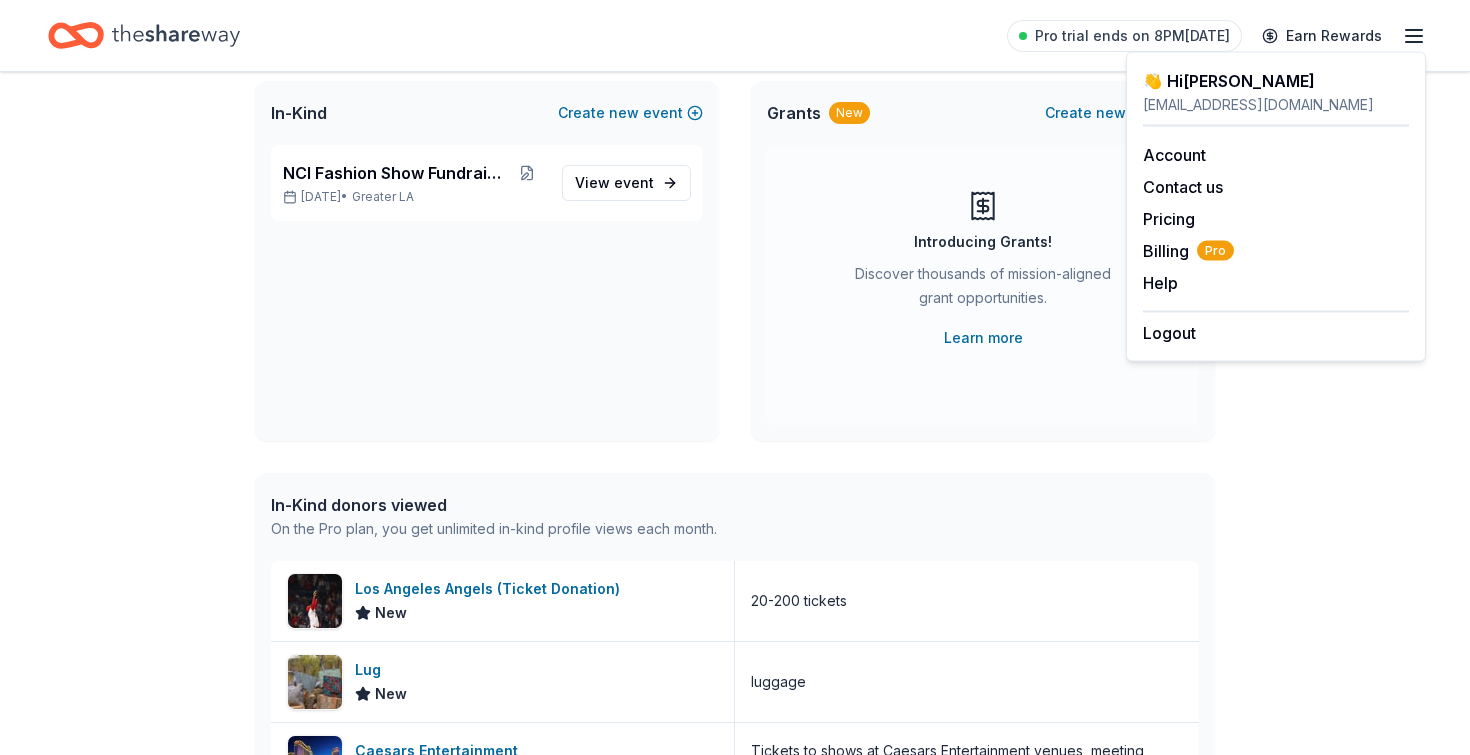 click on "👋 Hi  Chantal In-Kind Create  new  event   NCl Fashion Show Fundraiser Nov 09, 2025  •  Greater LA View   event   Grants New Create  new  project   Introducing Grants! Discover thousands of mission-aligned grant opportunities. Learn more In-Kind donors viewed On the Pro plan, you get unlimited in-kind profile views each month. Los Angeles Angels (Ticket Donation) New 20-200 tickets Lug New luggage Caesars Entertainment New Tickets to shows at Caesars Entertainment venues, meeting spaces, monetary support Knott's Berry Farm New 4 single day admission tickets North Italia New food, gift card(s) Rapala New Fishing/angling gears Safeway New Gift card(s), Safeway grocery products Flippin' Pizza New Food, gift card(s) Benihana 4.8 Gift certificate(s) Dick's Sporting Goods 4.3 Sports equipment product(s), gift card(s) Big 5 Sporting Goods 4.3 Big 5 e-gift card(s) Rocketbook 4.6 Digital notebooks GRAMMY Museum New Ticket(s) Running Warehouse New running apparel Texas de Brazil New Food, gift card(s), merchandise" at bounding box center [735, 643] 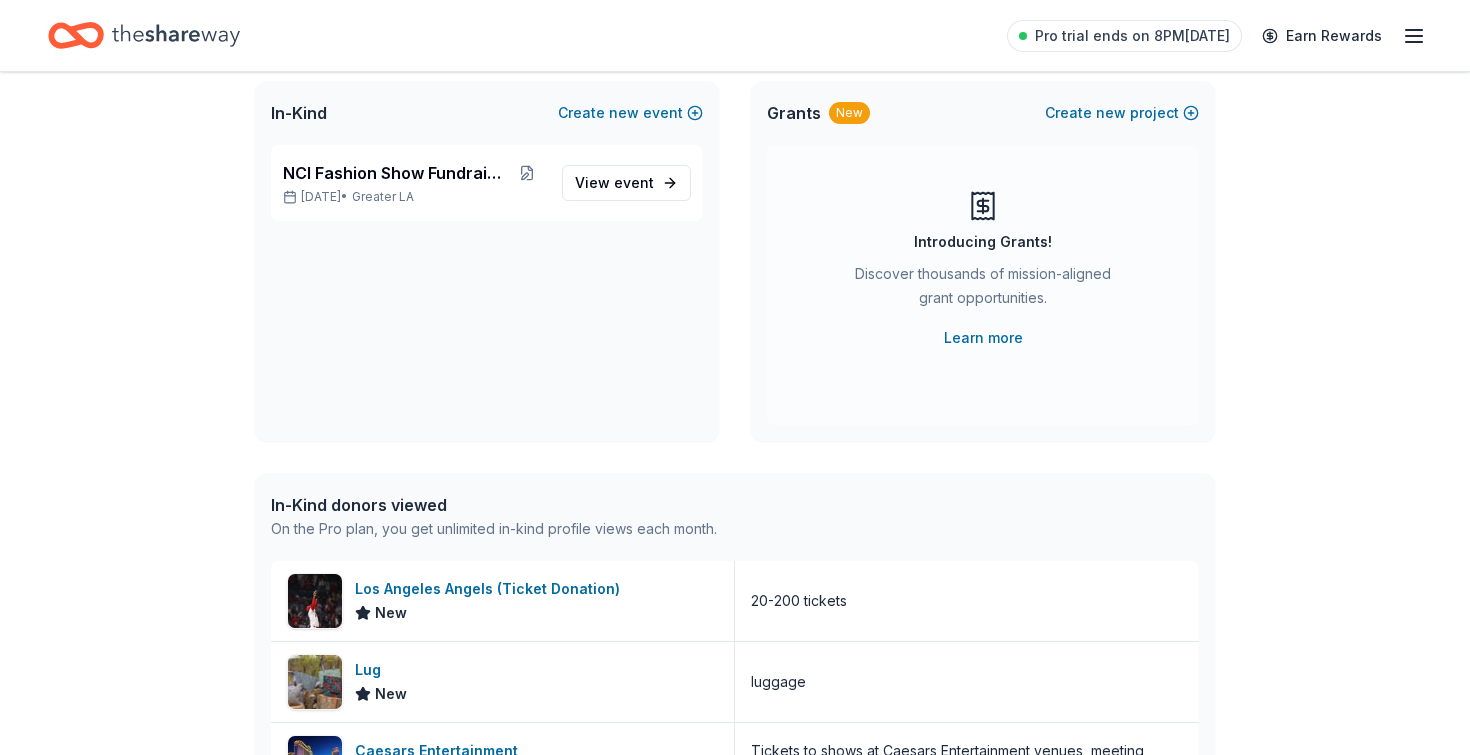 click 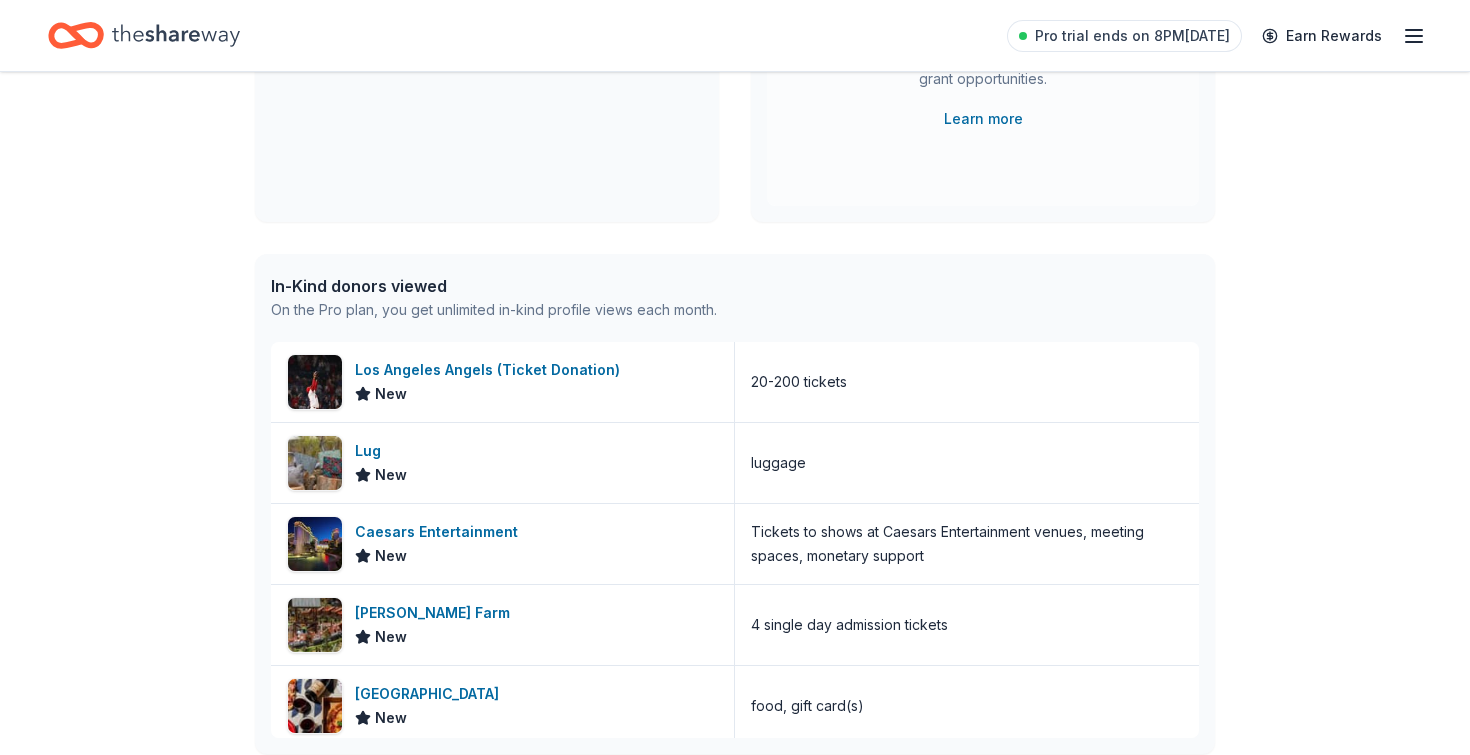 scroll, scrollTop: 384, scrollLeft: 0, axis: vertical 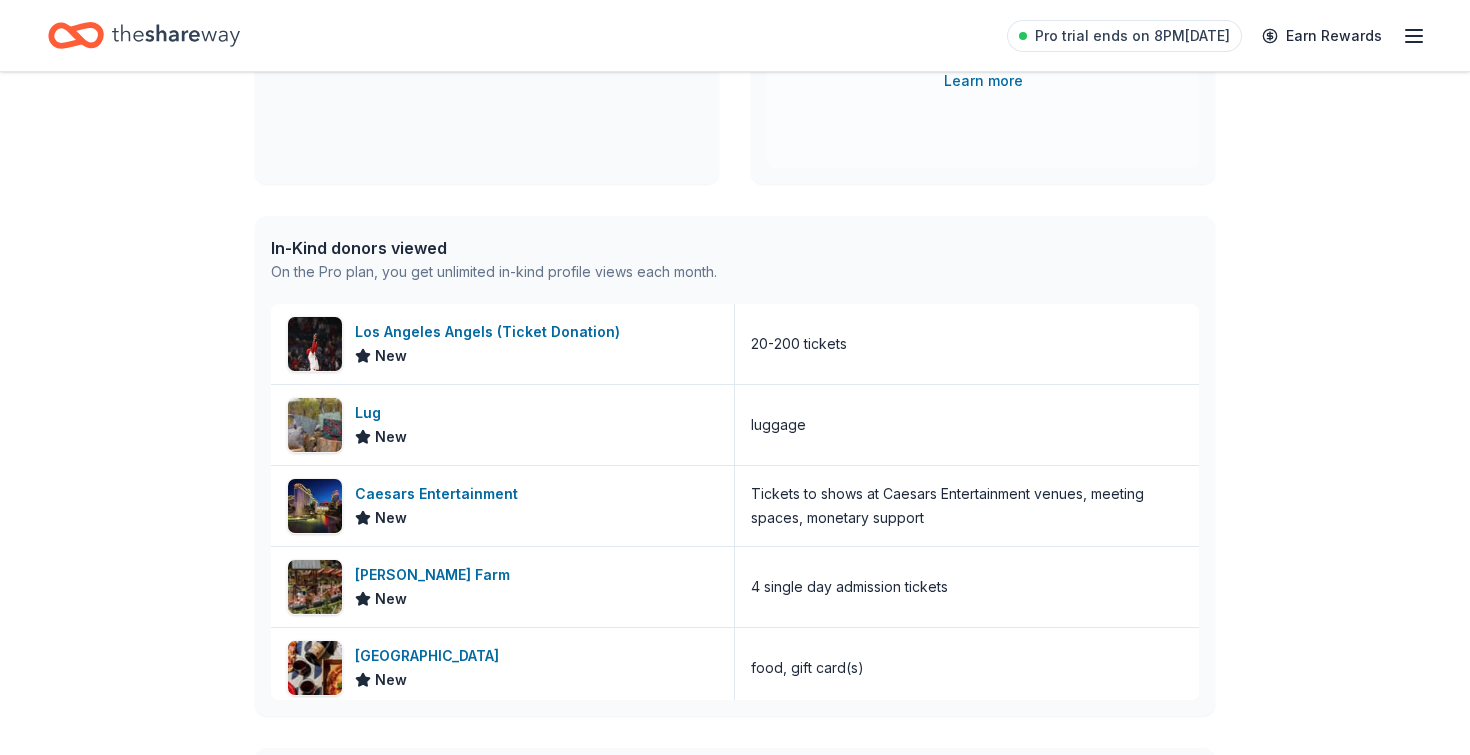 click on "In-Kind donors viewed" at bounding box center (494, 248) 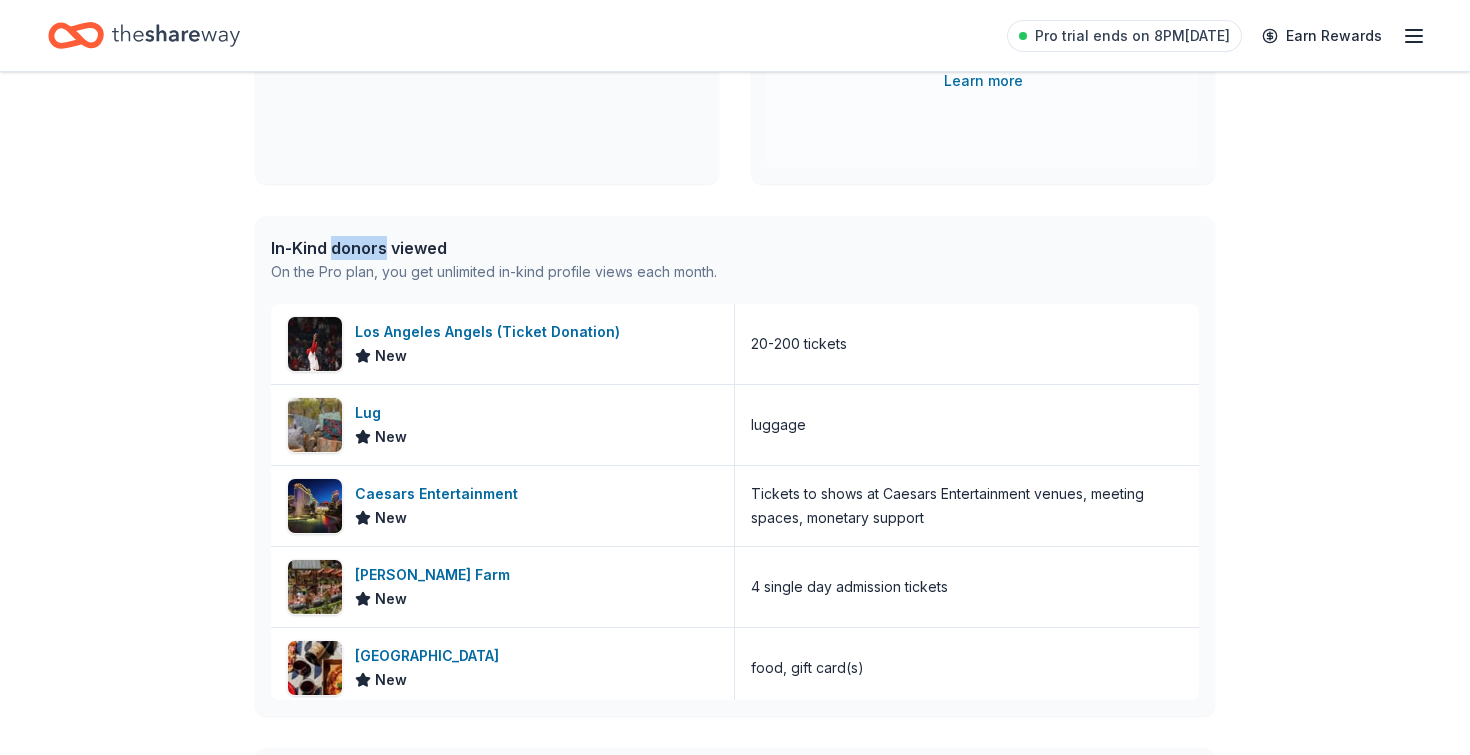 click on "In-Kind donors viewed" at bounding box center (494, 248) 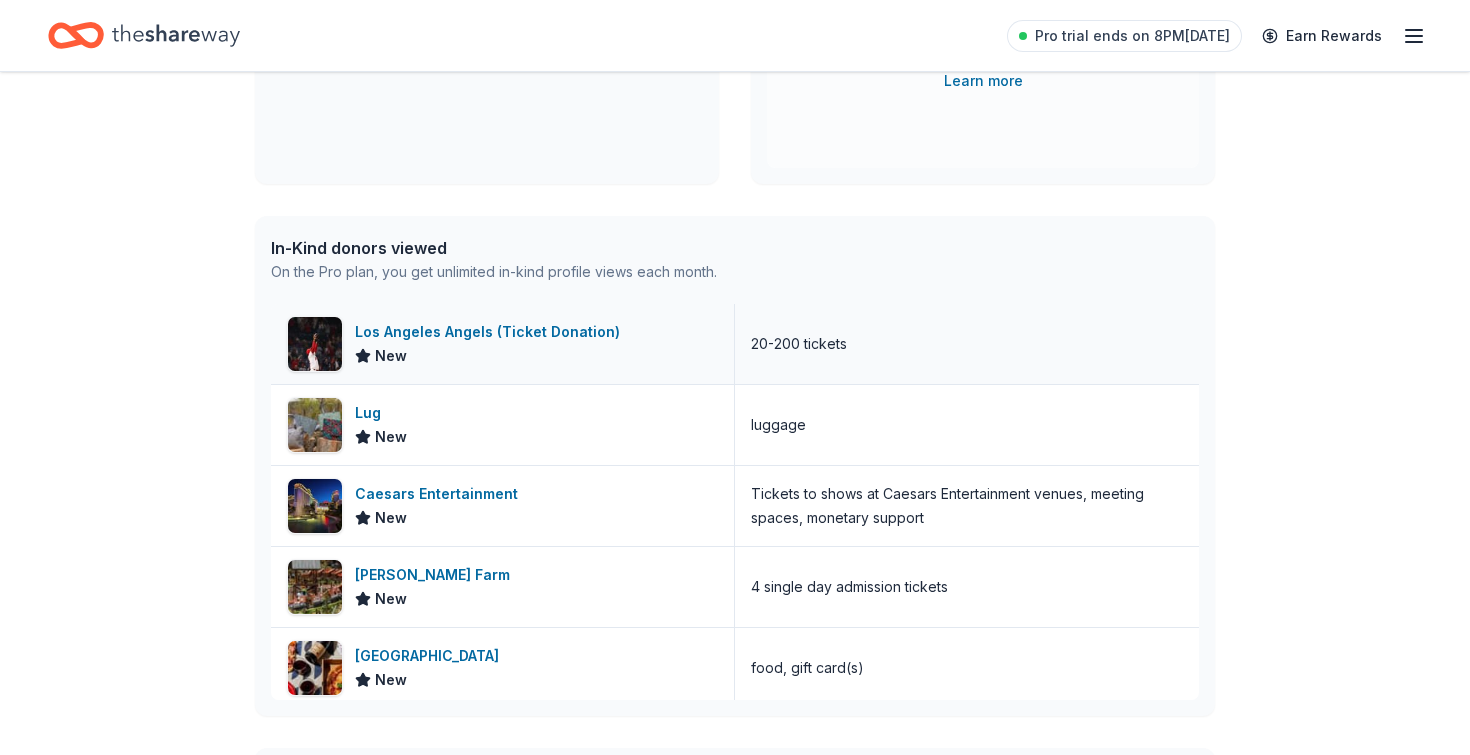 click on "Los Angeles Angels (Ticket Donation)" at bounding box center (491, 332) 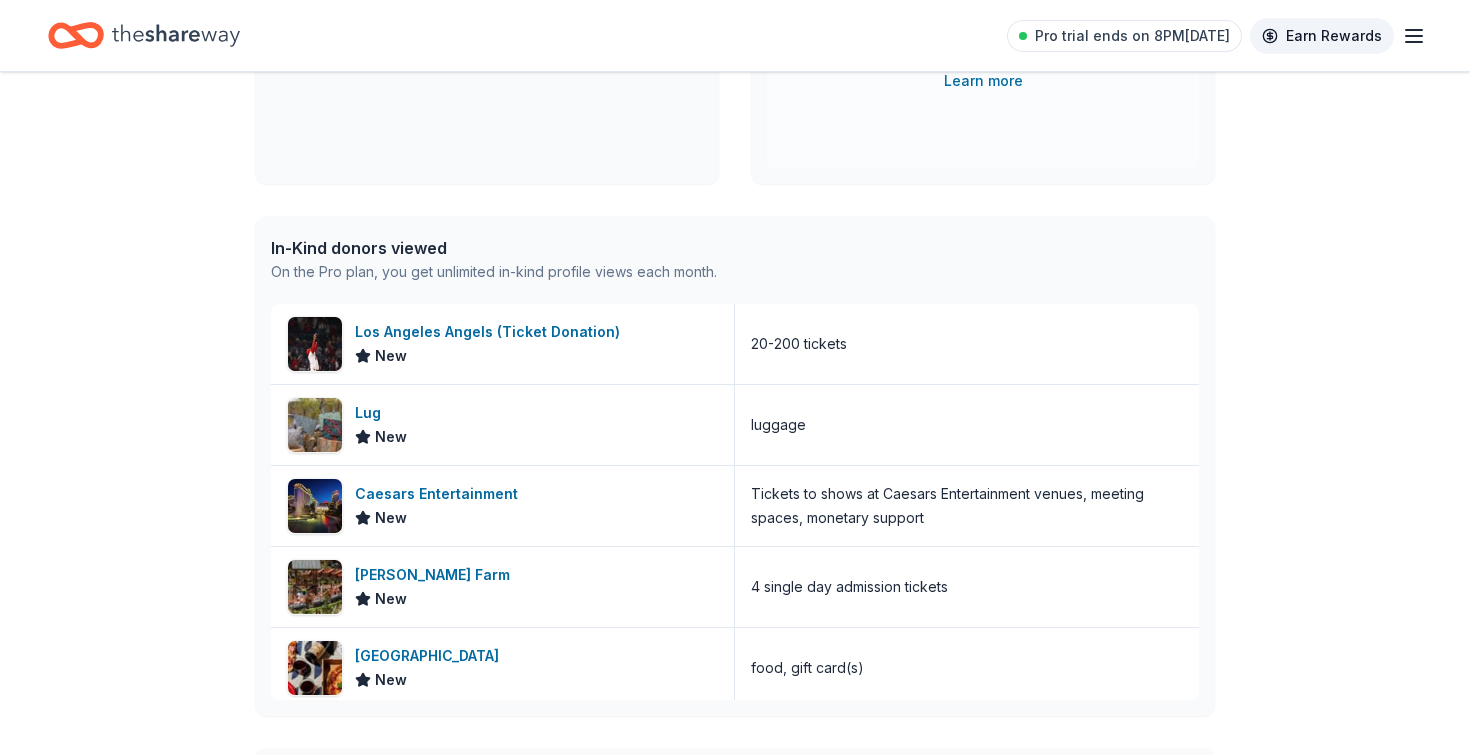 click on "Earn Rewards" at bounding box center [1322, 36] 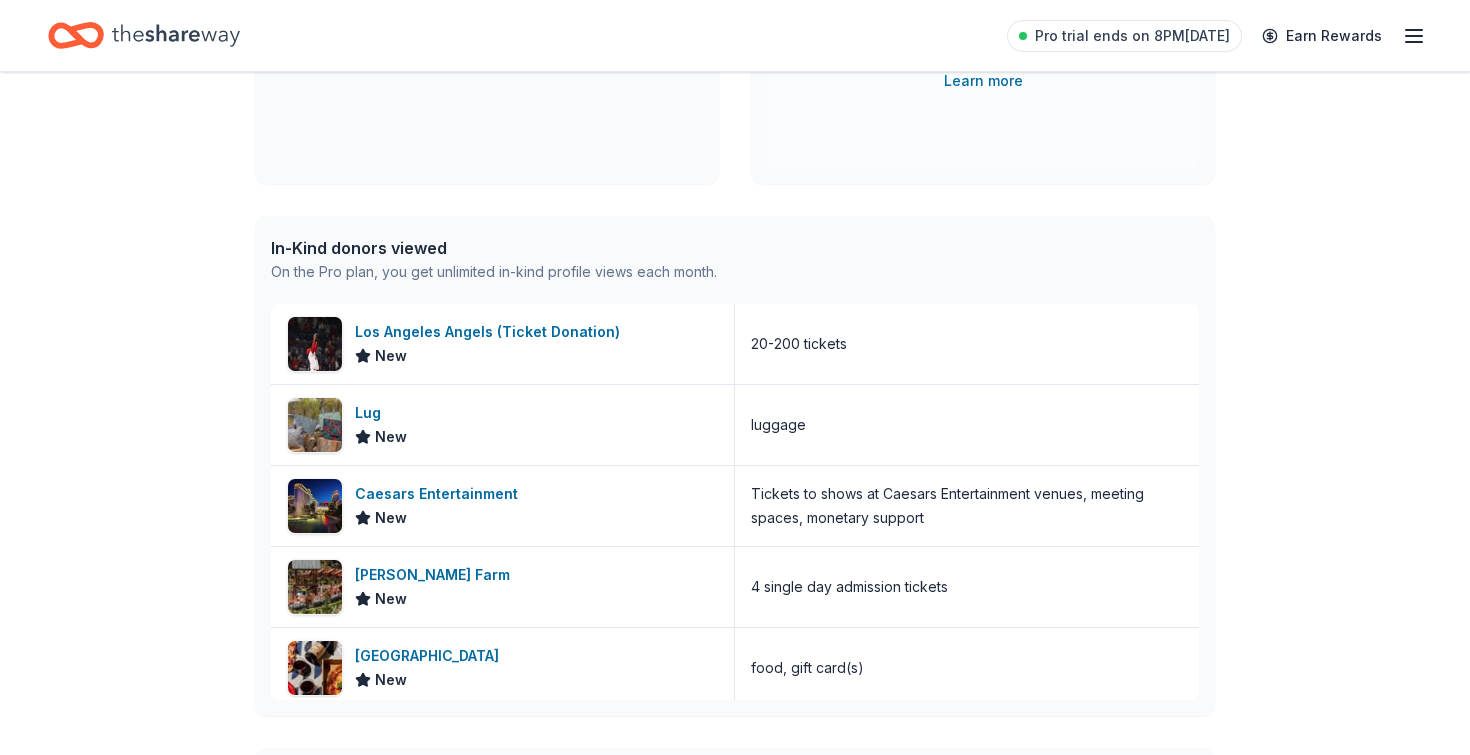 click 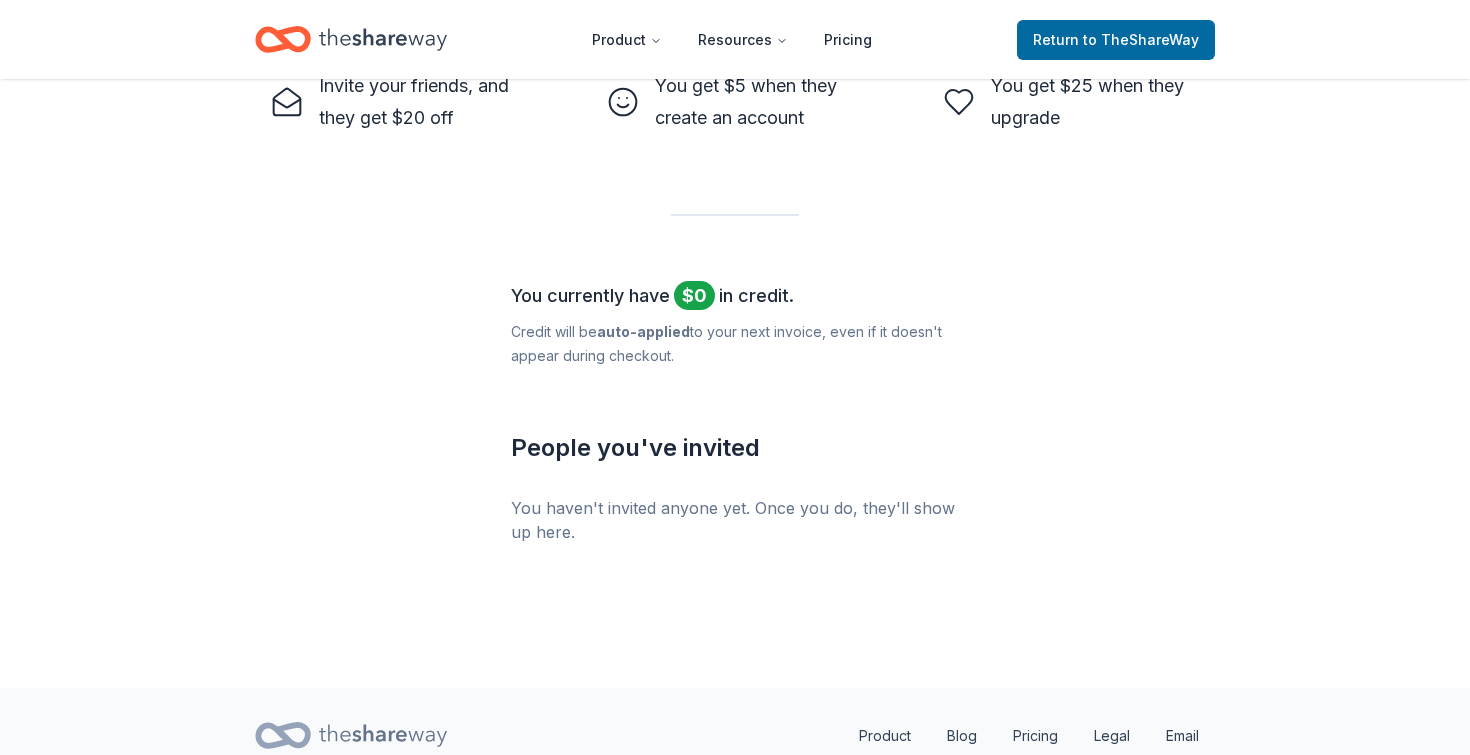 scroll, scrollTop: 727, scrollLeft: 0, axis: vertical 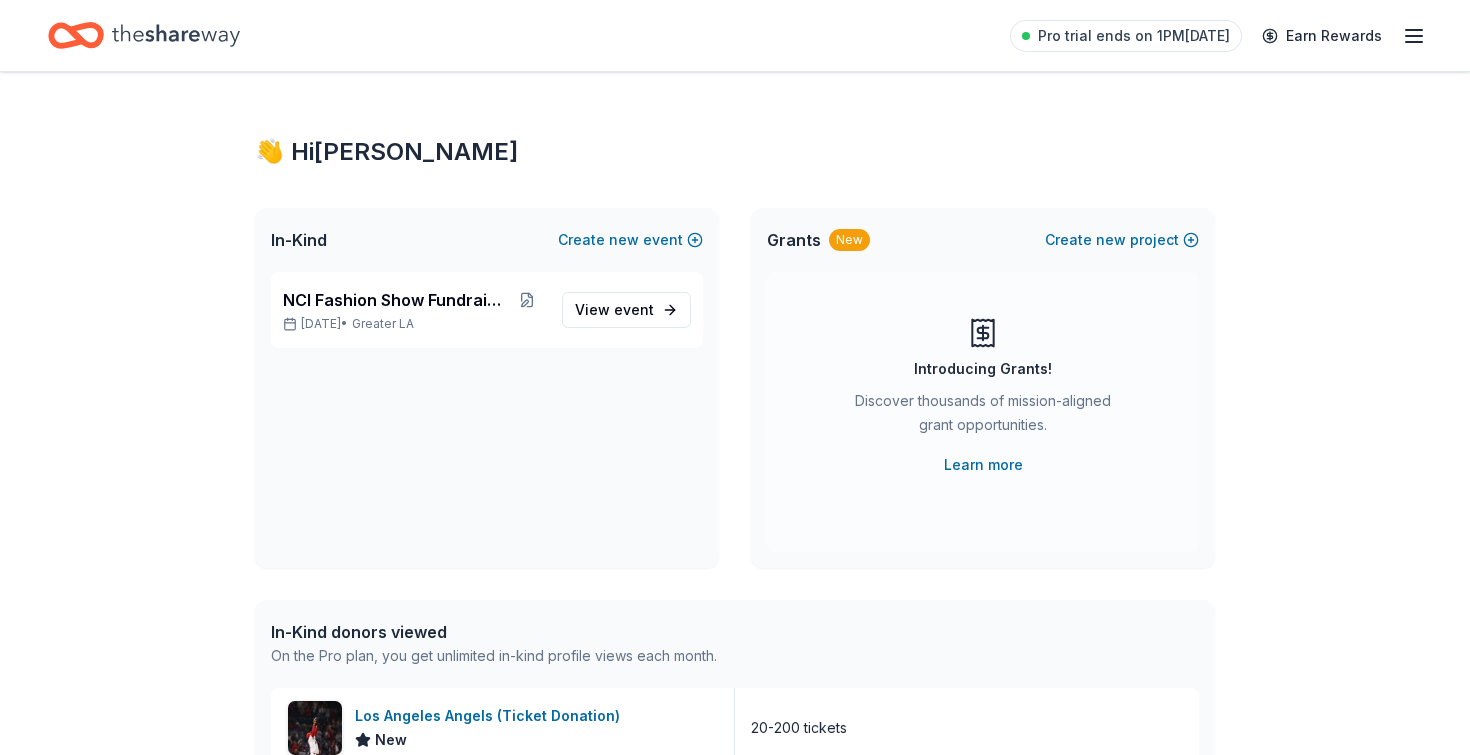click 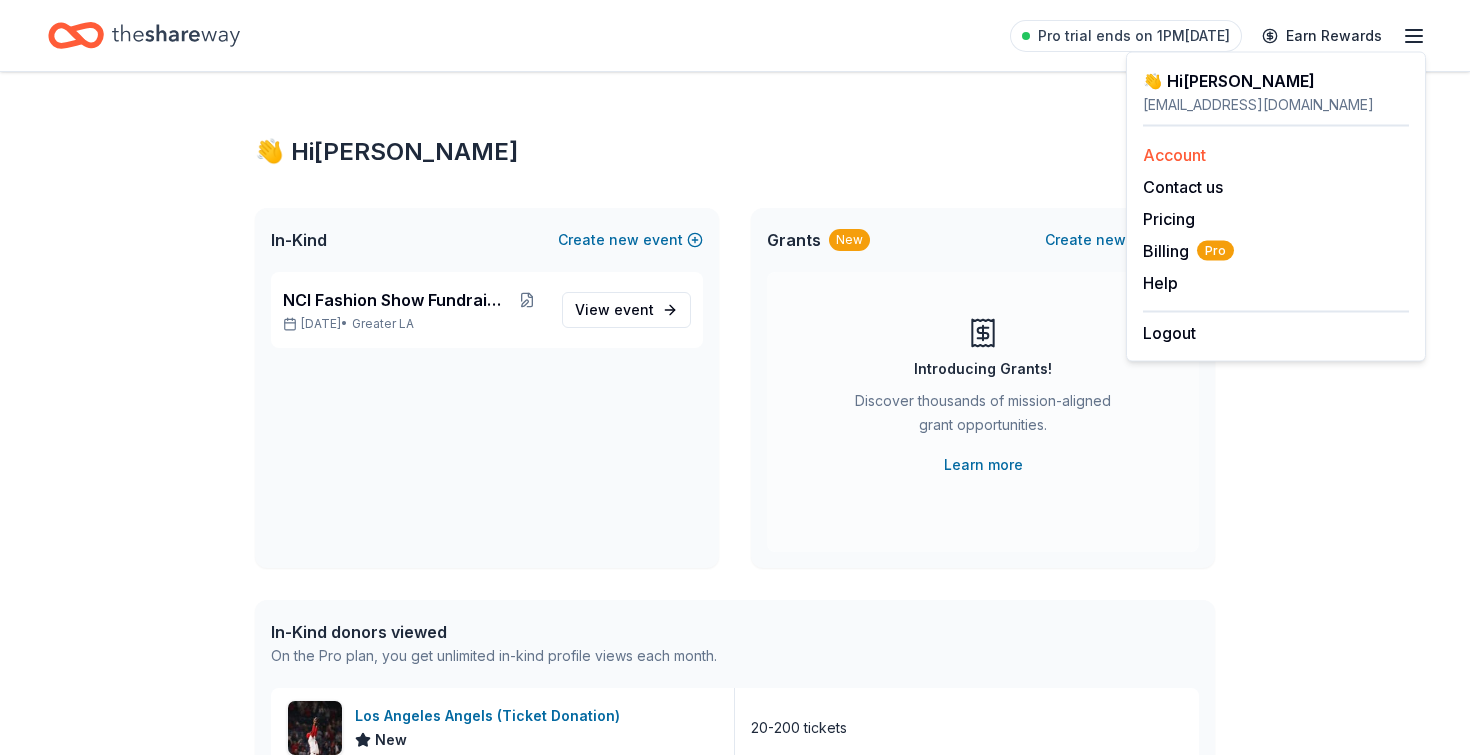 click on "Account" at bounding box center [1174, 155] 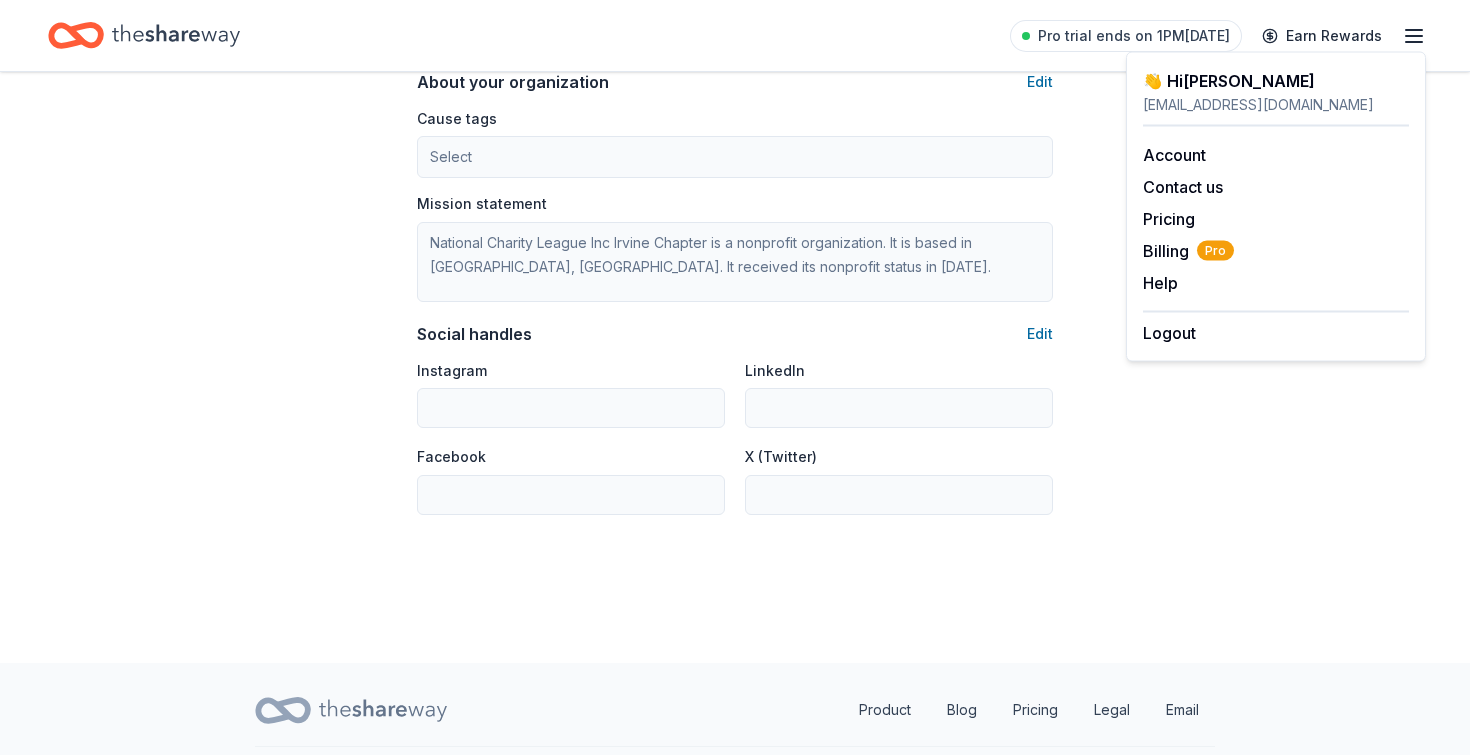 scroll, scrollTop: 1213, scrollLeft: 0, axis: vertical 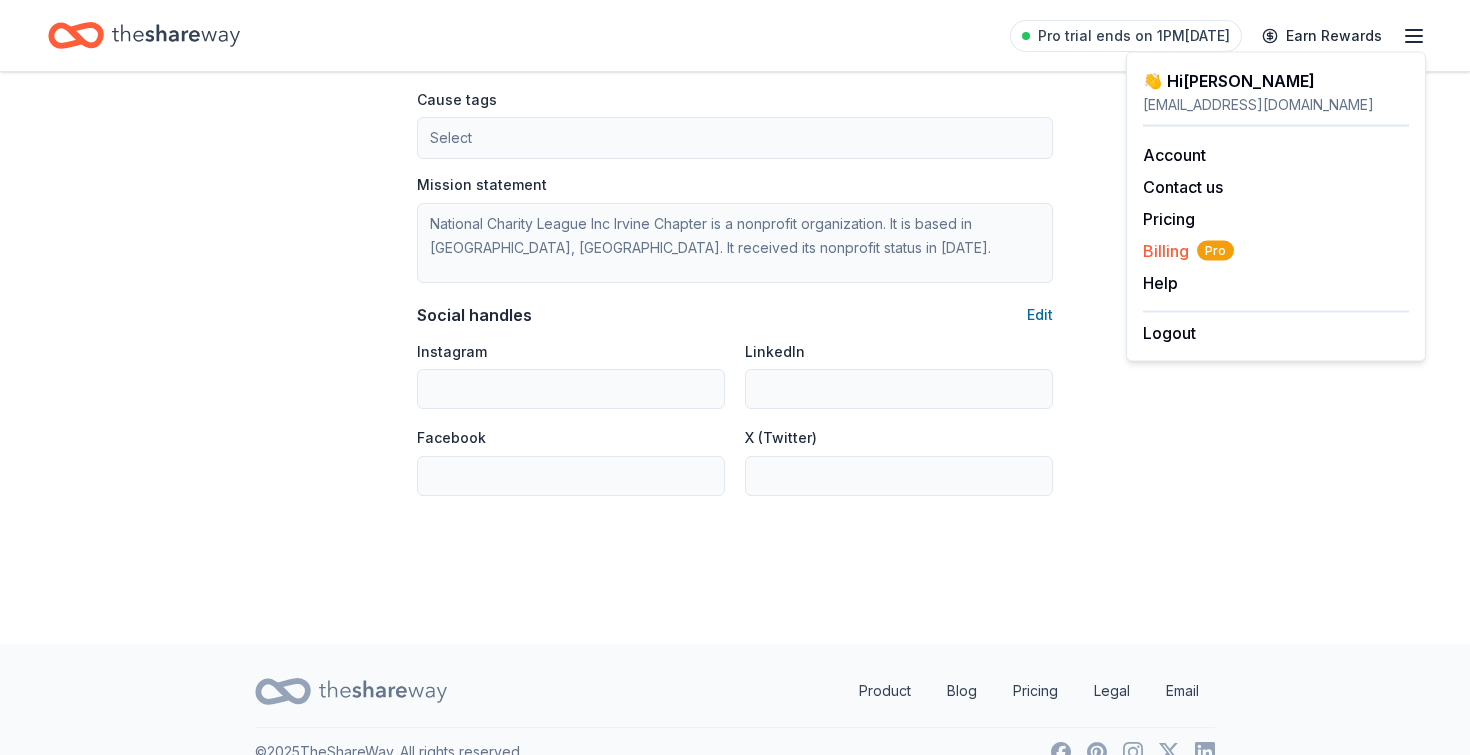 click on "Billing Pro" at bounding box center [1188, 251] 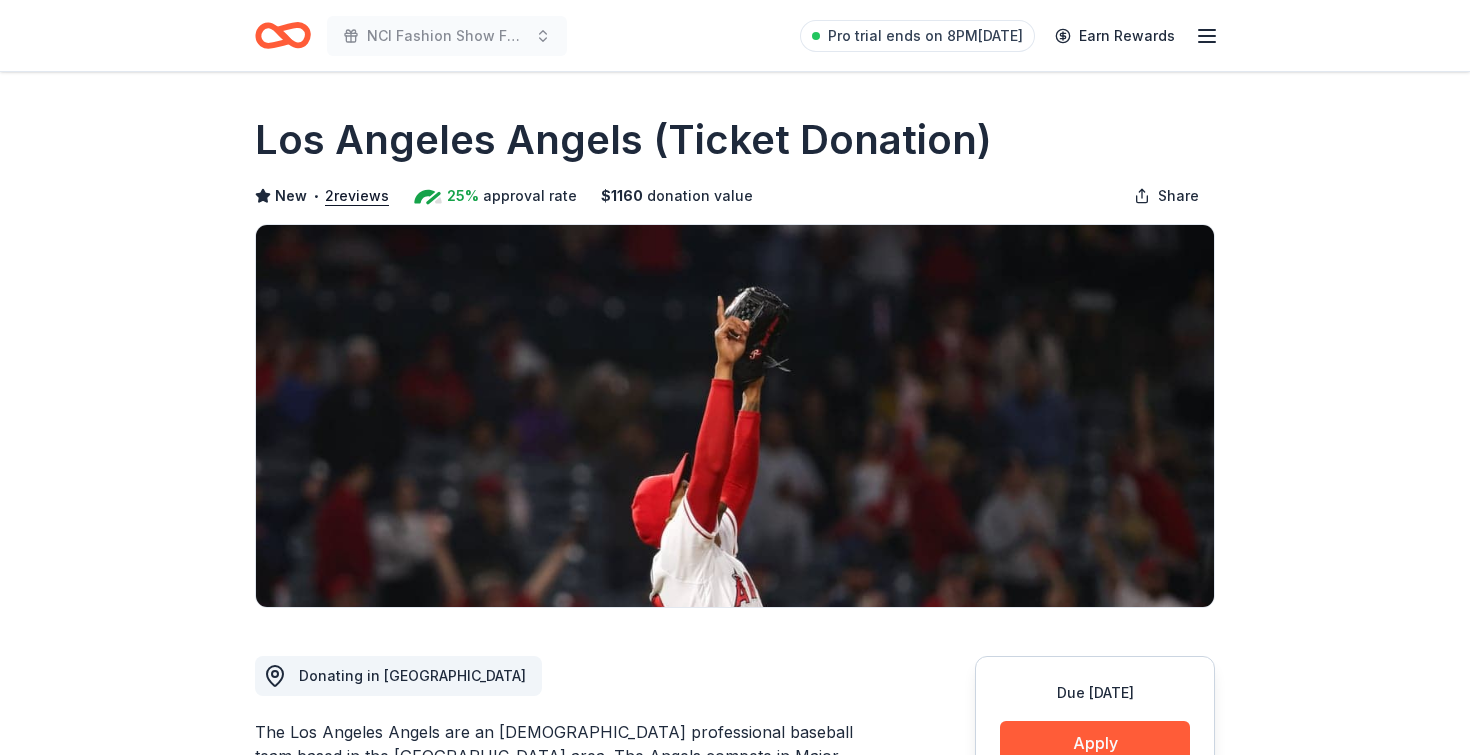 scroll, scrollTop: 0, scrollLeft: 0, axis: both 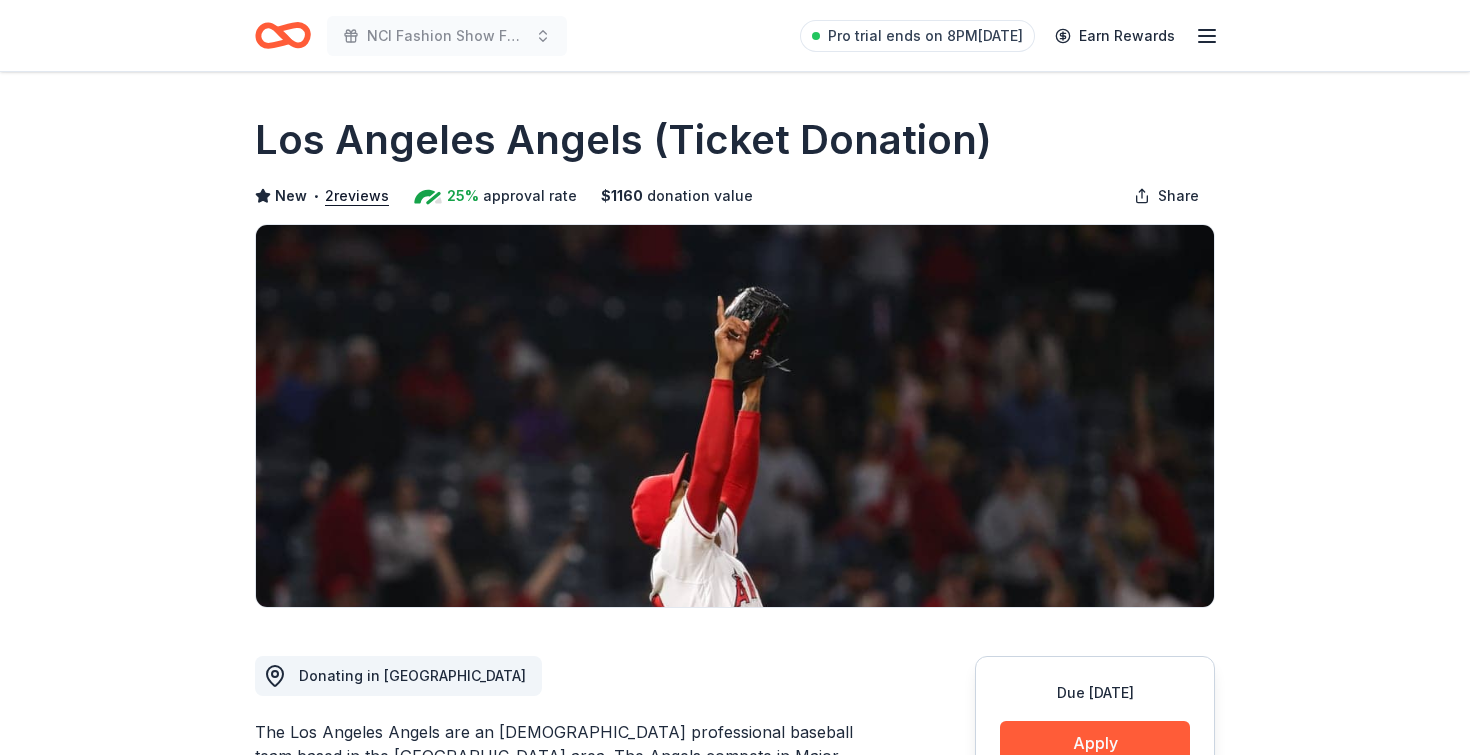 click 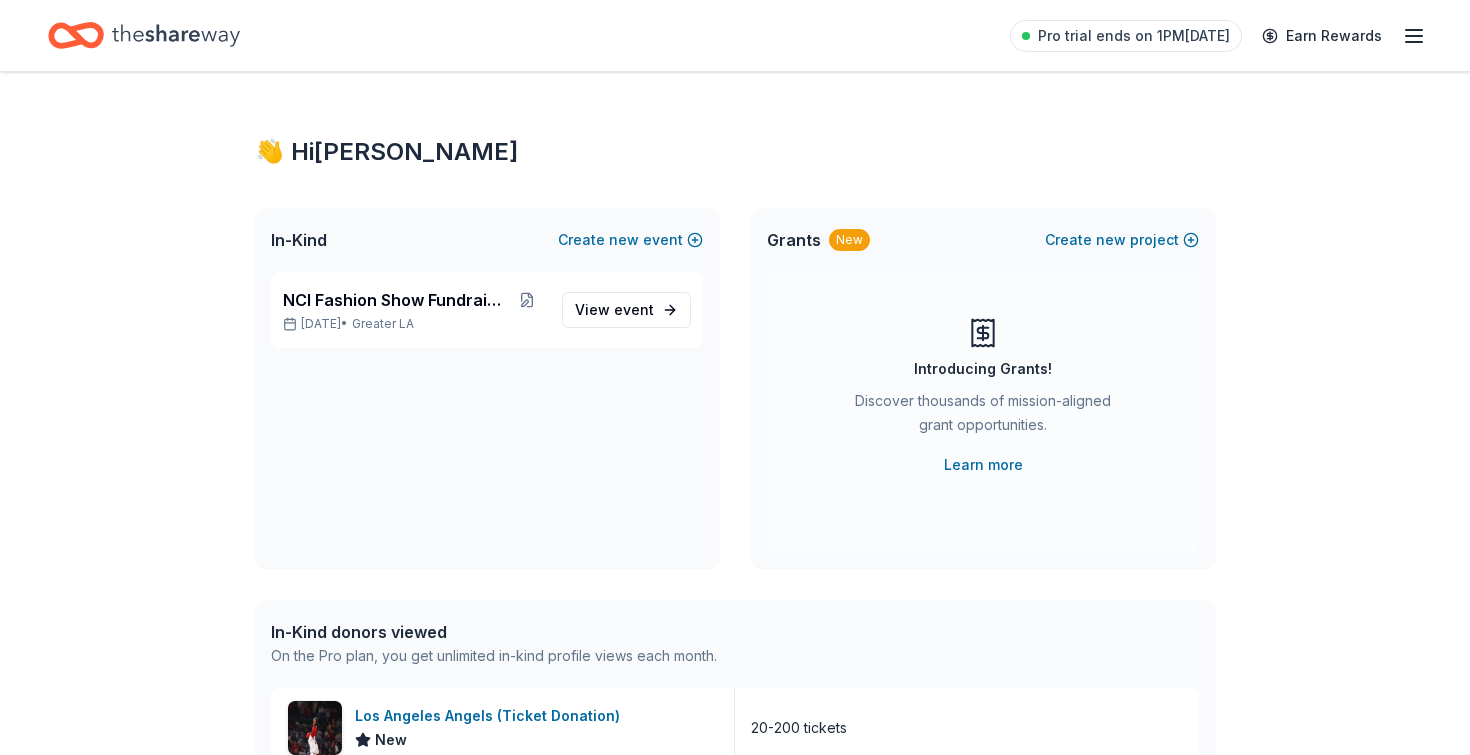 click on "Pro trial ends on 1PM[DATE] Earn Rewards" at bounding box center (735, 35) 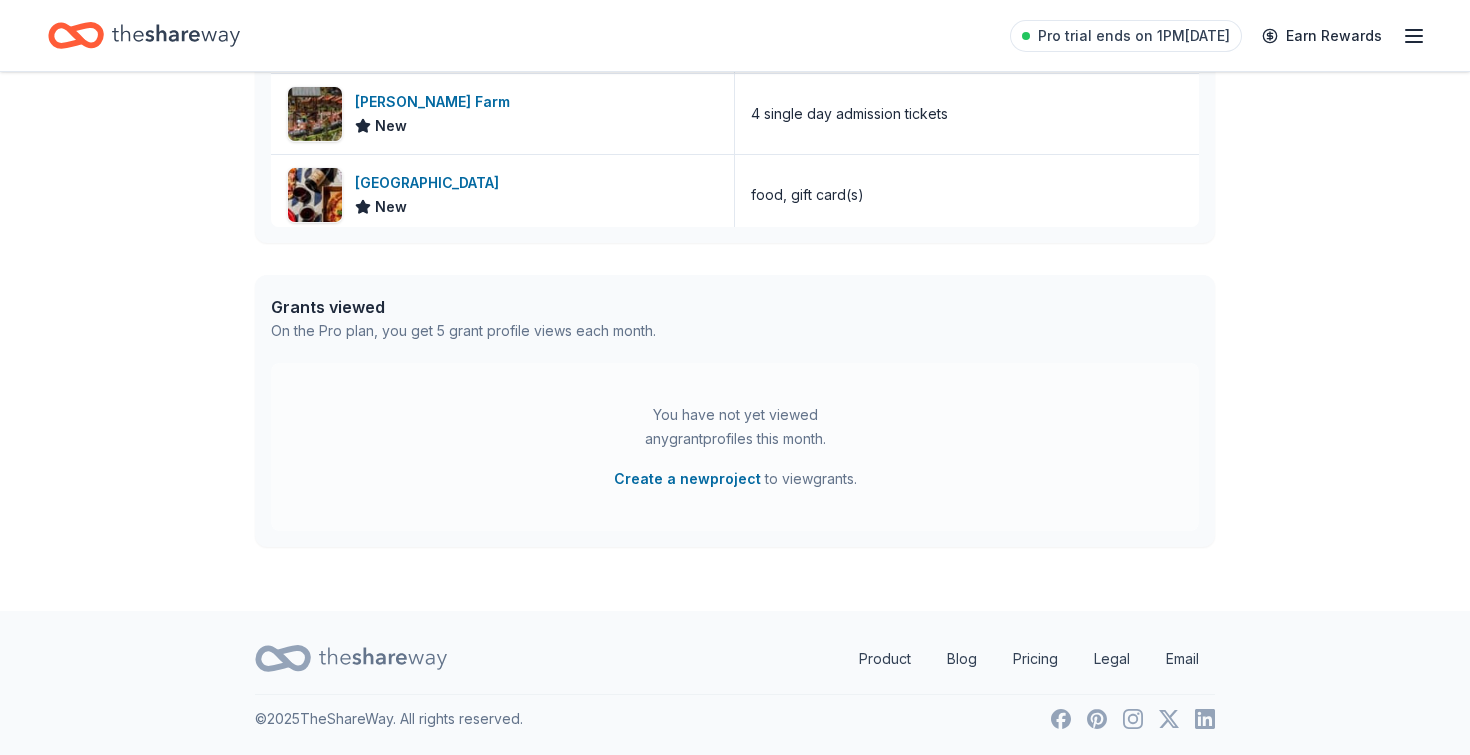 scroll, scrollTop: 857, scrollLeft: 0, axis: vertical 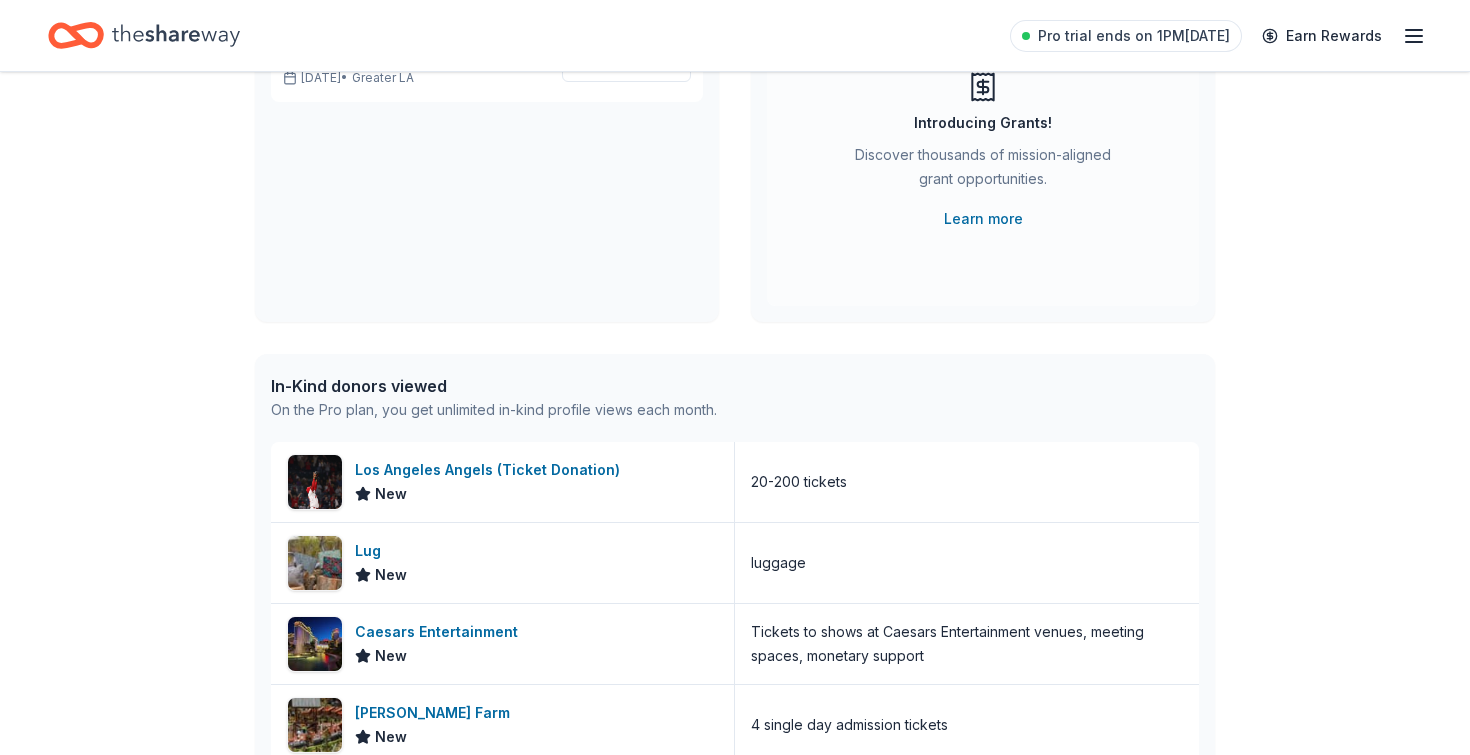 click on "In-Kind donors viewed" at bounding box center (494, 386) 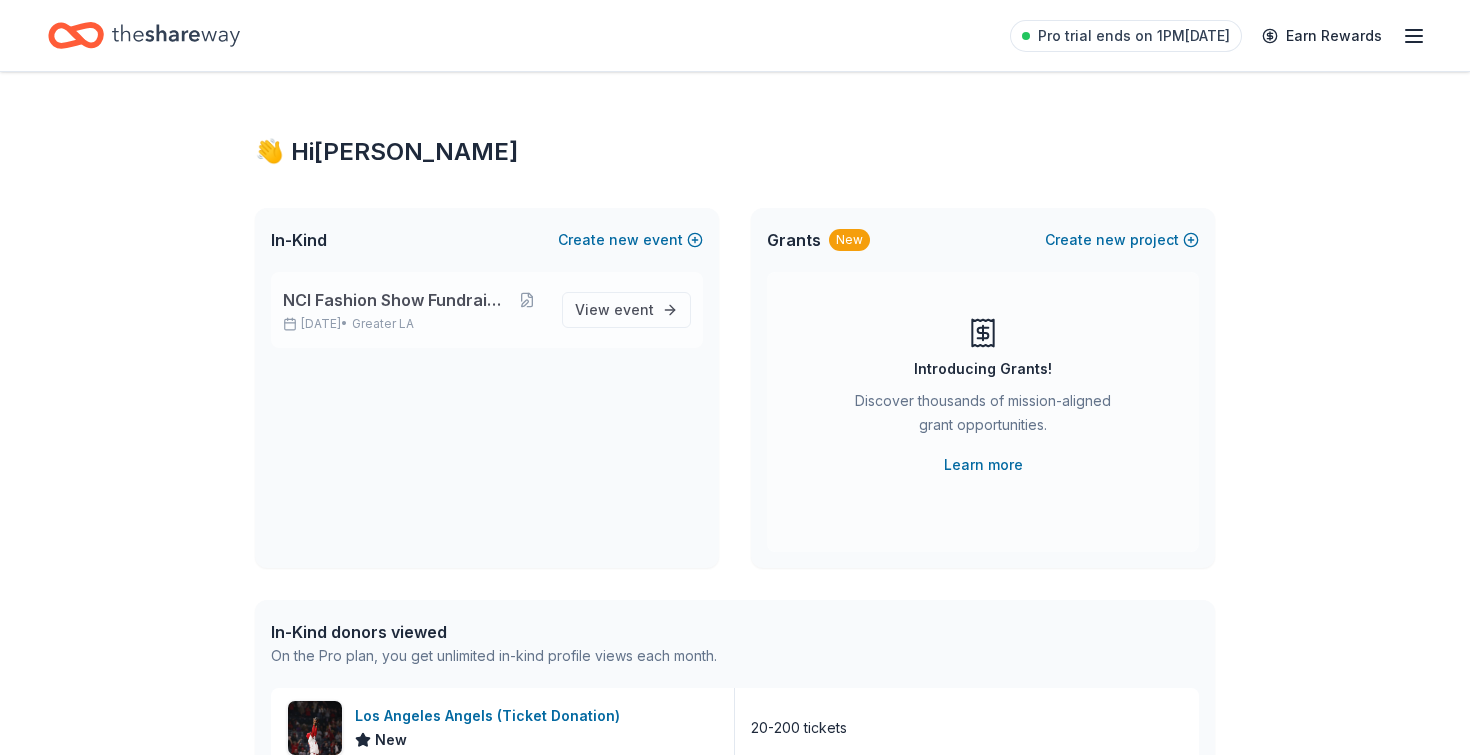 scroll, scrollTop: 0, scrollLeft: 0, axis: both 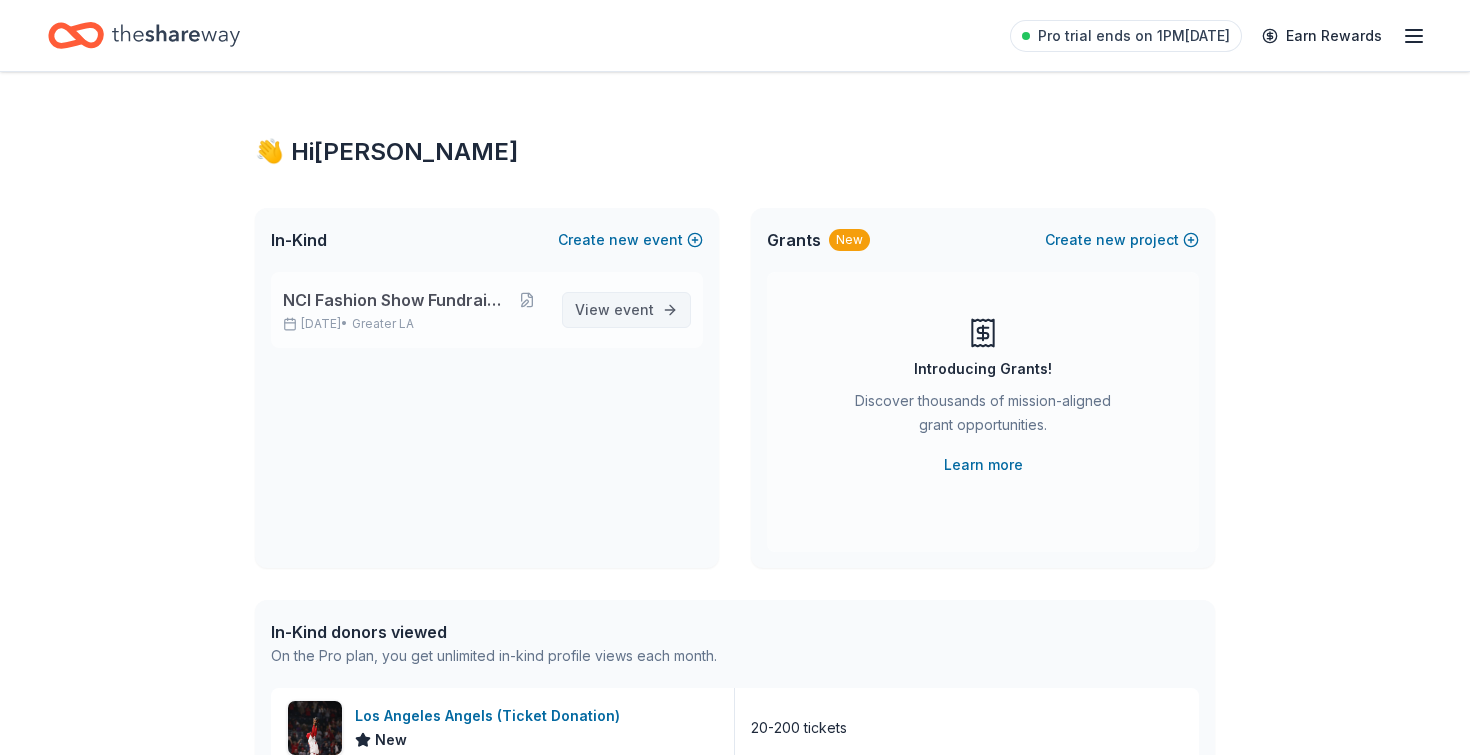 click on "View   event" at bounding box center [614, 310] 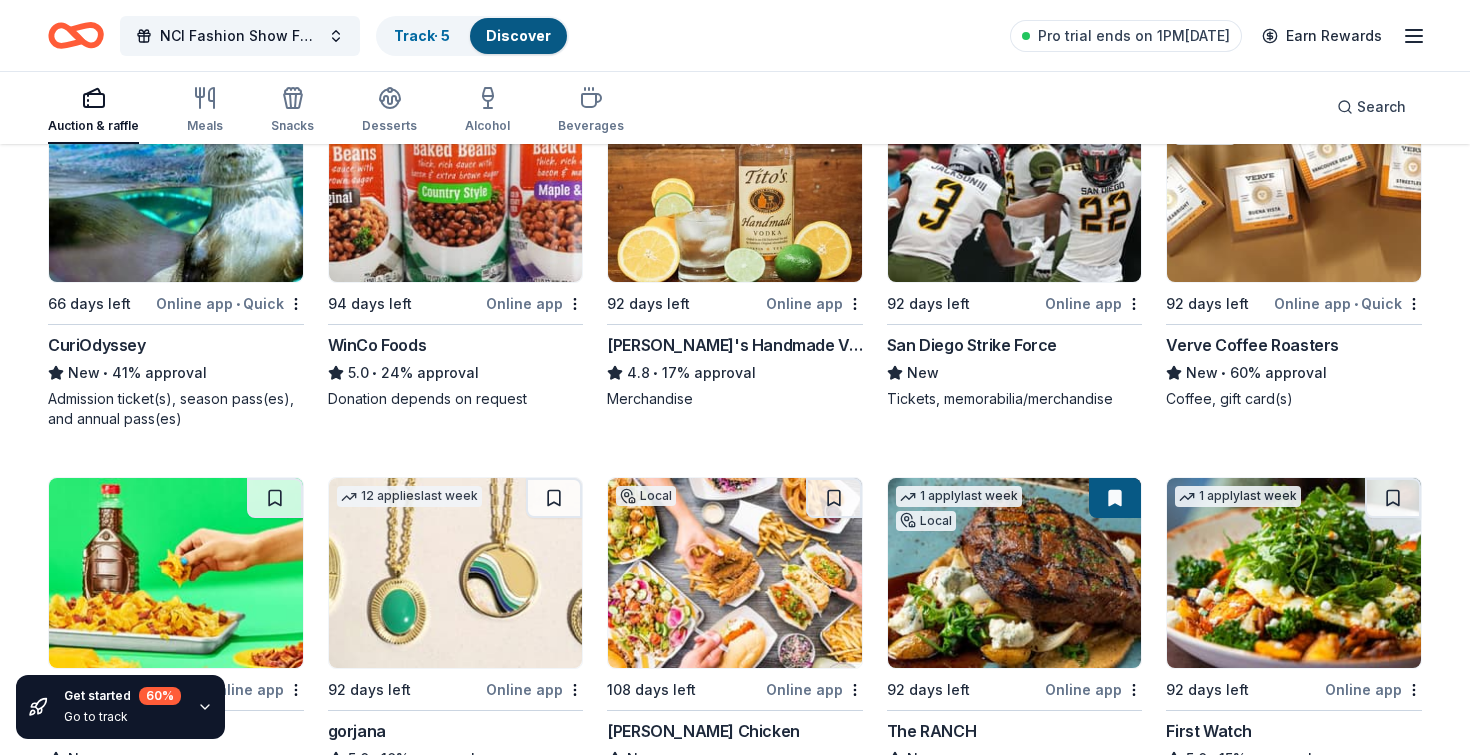 scroll, scrollTop: 3326, scrollLeft: 0, axis: vertical 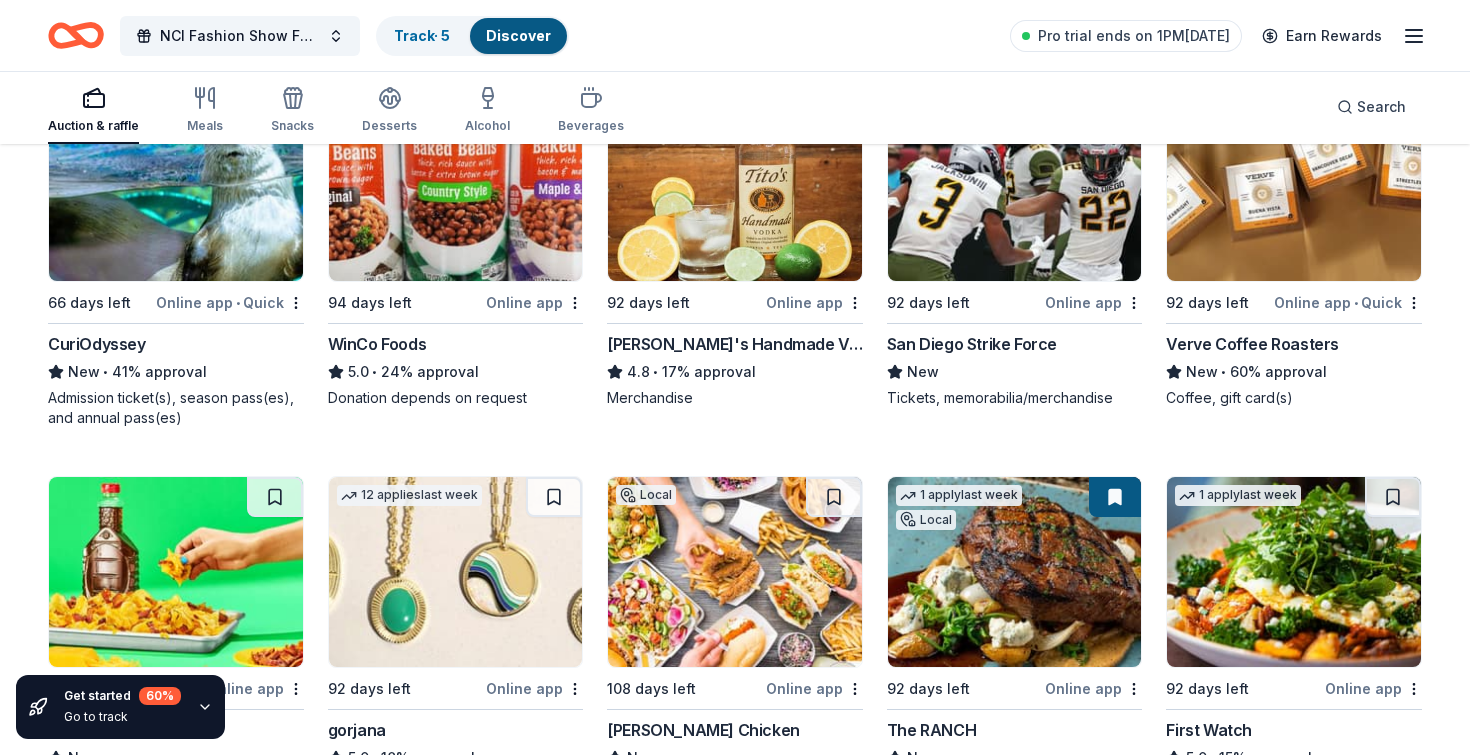 click 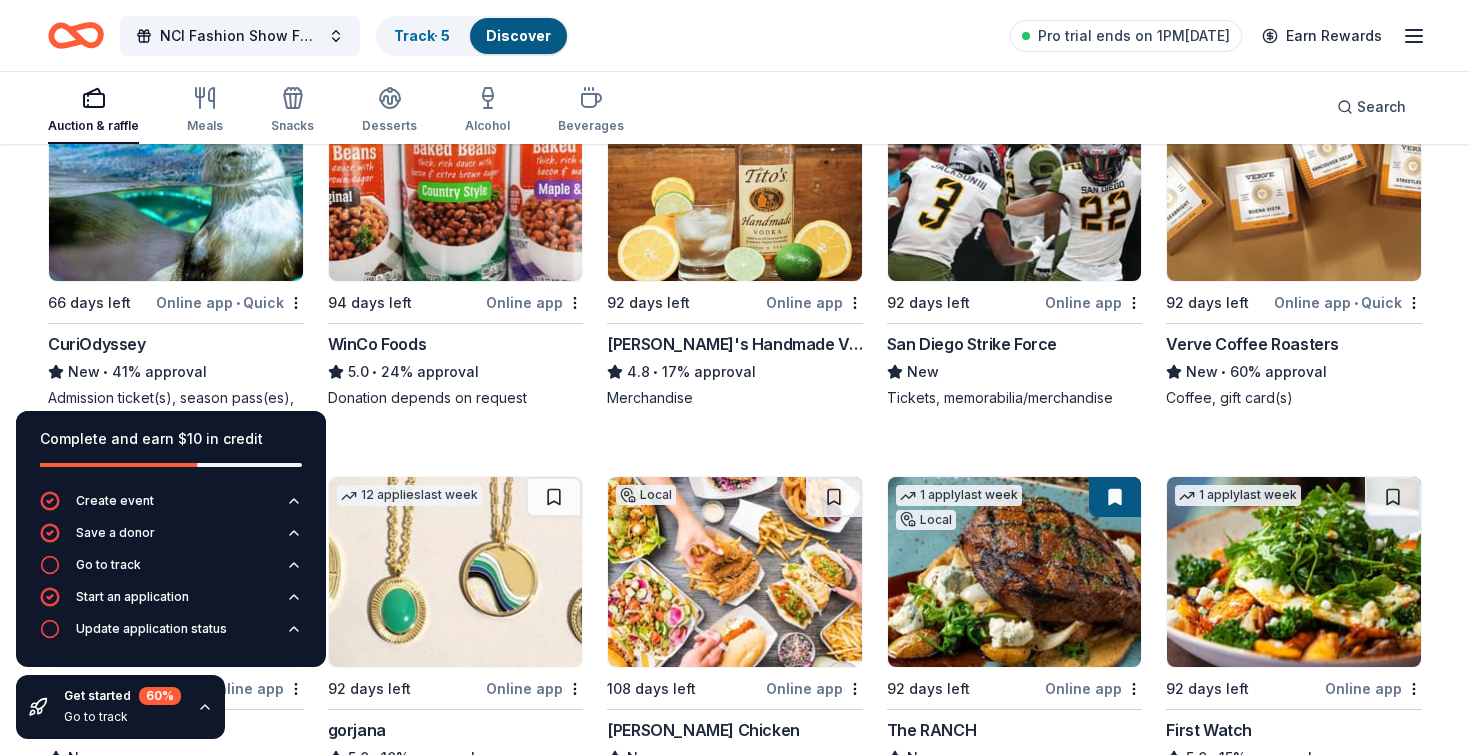 click on "Complete and earn $10 in credit Create event Save a donor Go to track Start an application Update application status Get started 60 % Go to track" at bounding box center (171, 575) 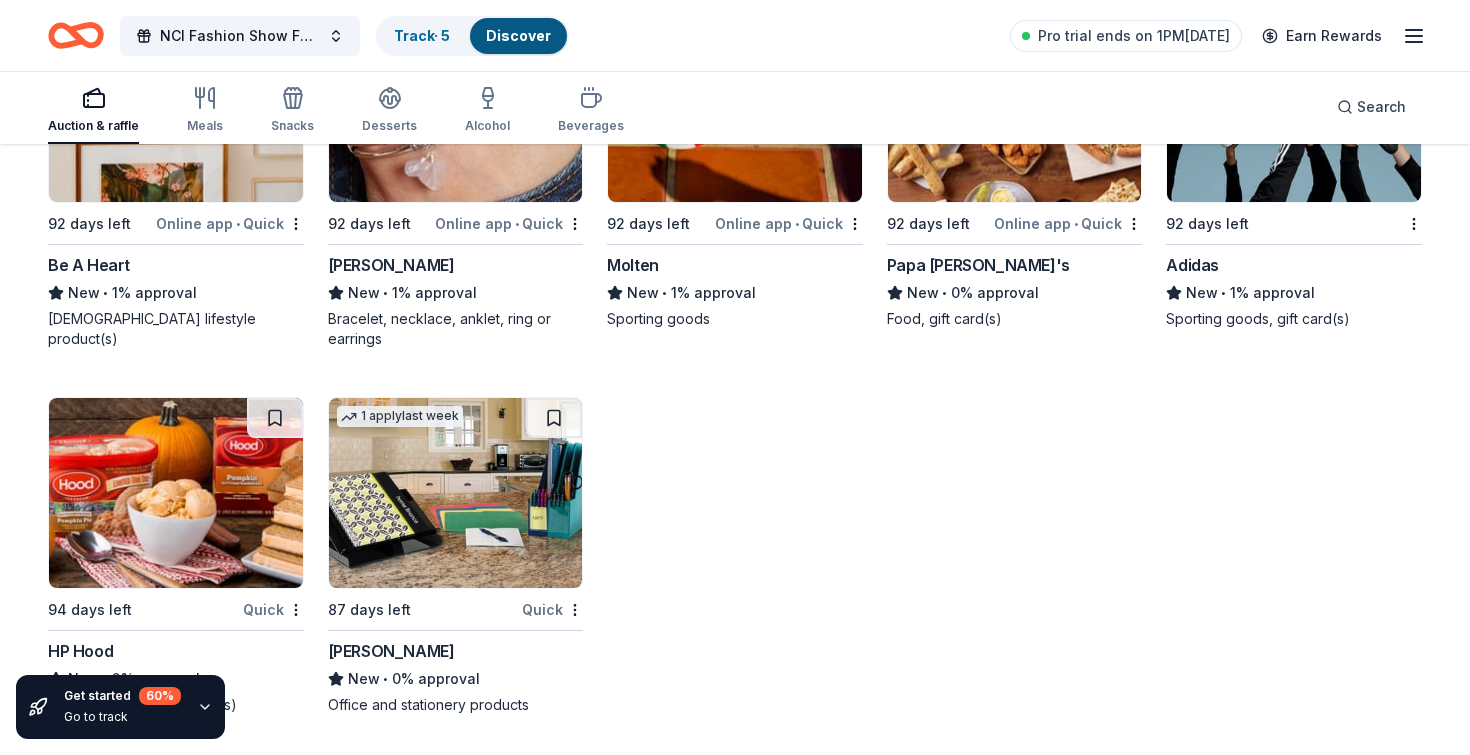 scroll, scrollTop: 23929, scrollLeft: 0, axis: vertical 